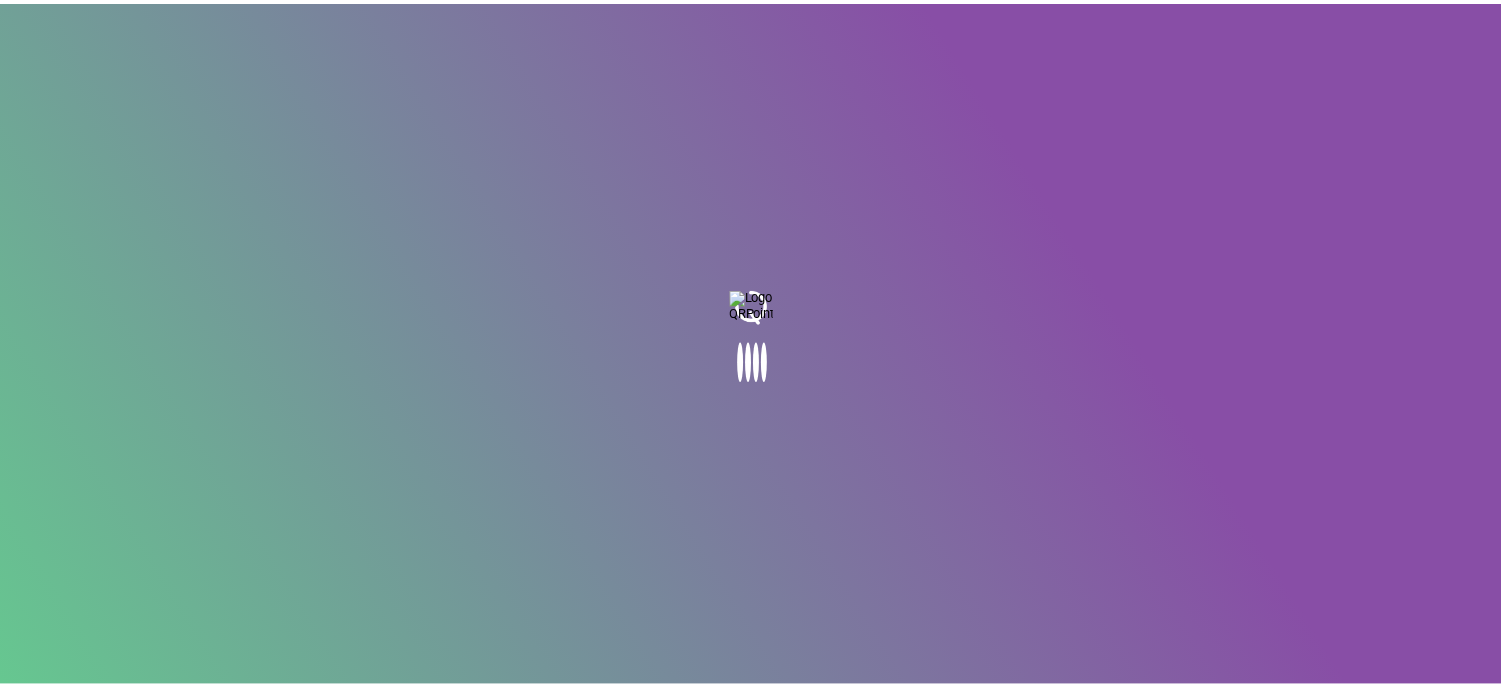 scroll, scrollTop: 0, scrollLeft: 0, axis: both 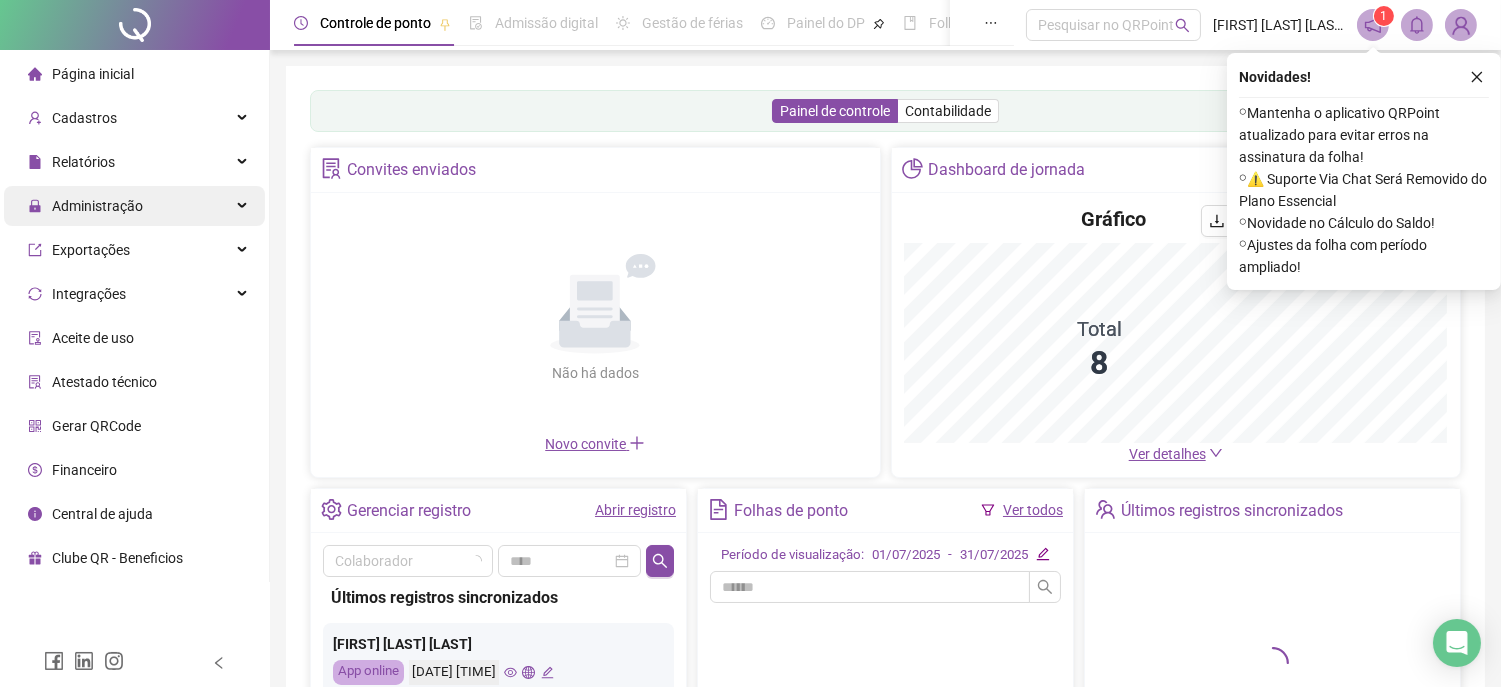 click on "Administração" at bounding box center (97, 206) 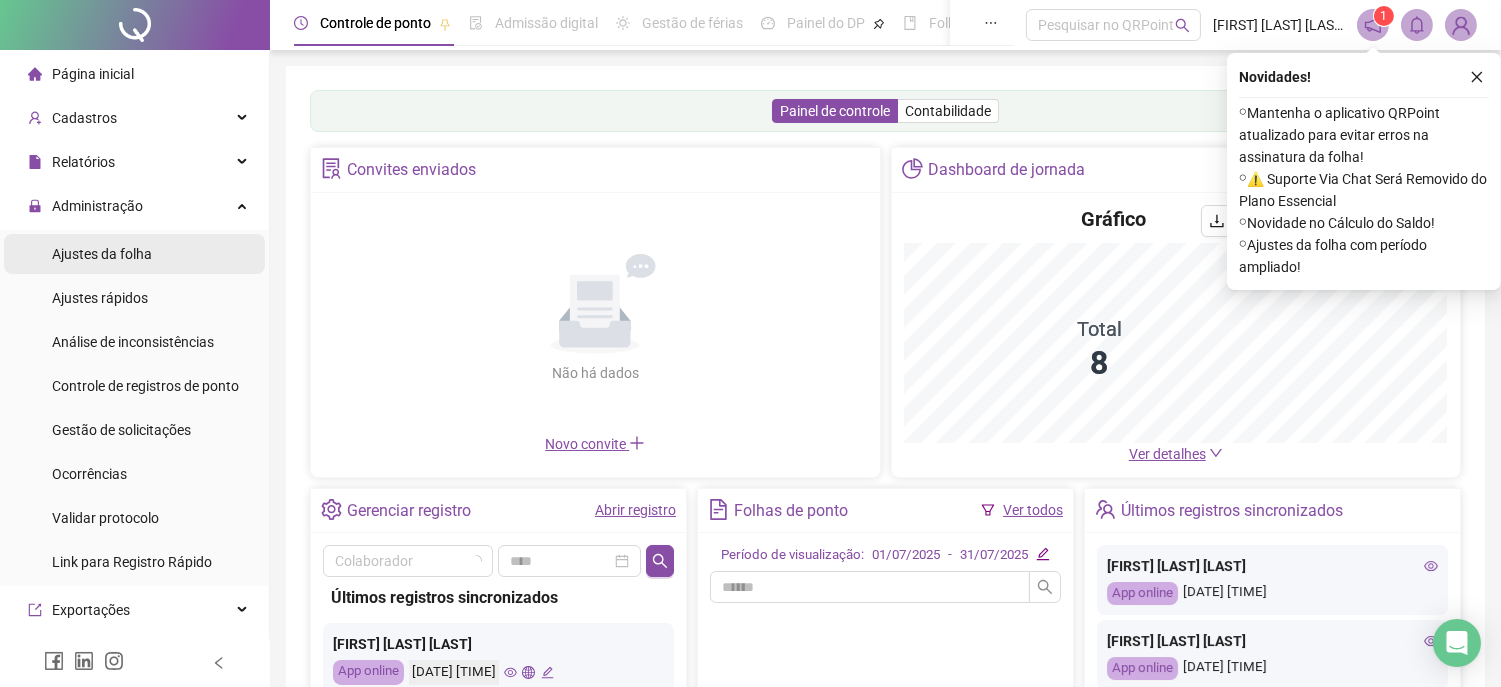 click on "Ajustes da folha" at bounding box center (102, 254) 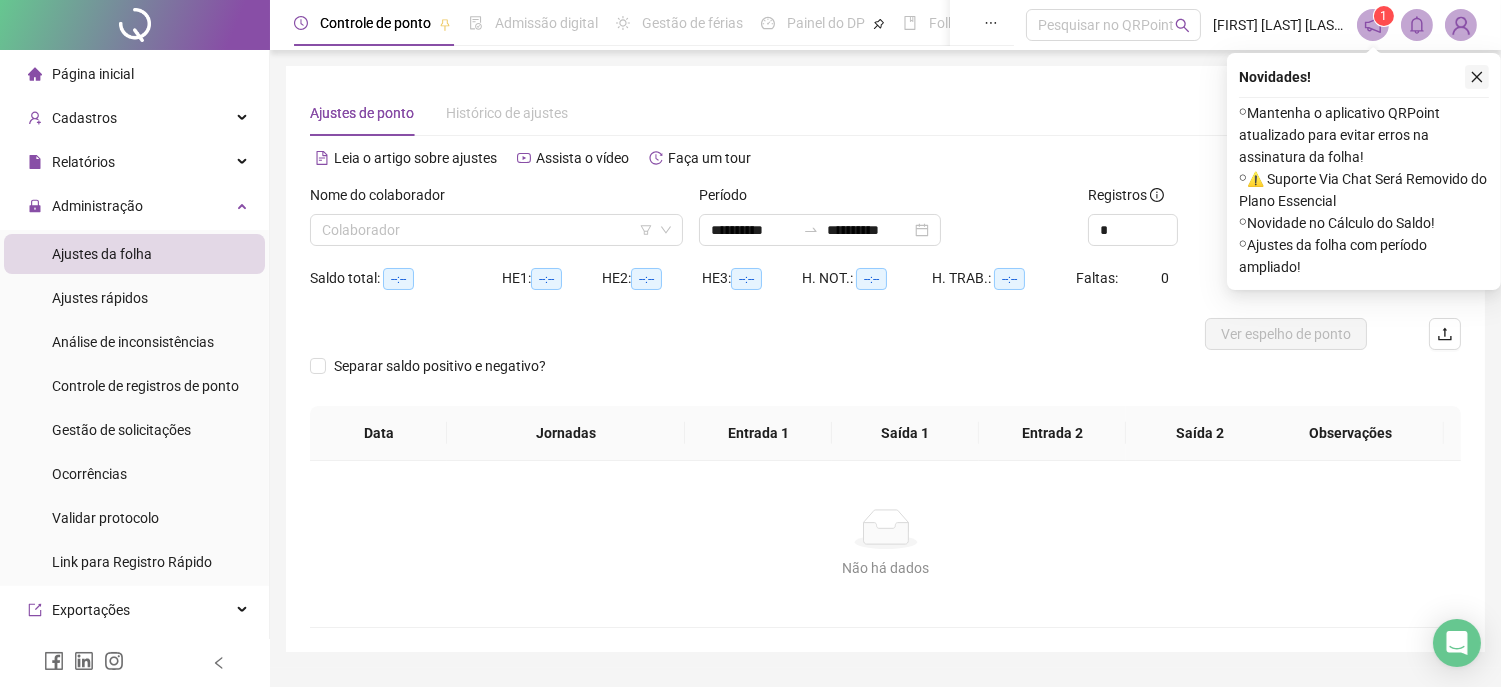 click 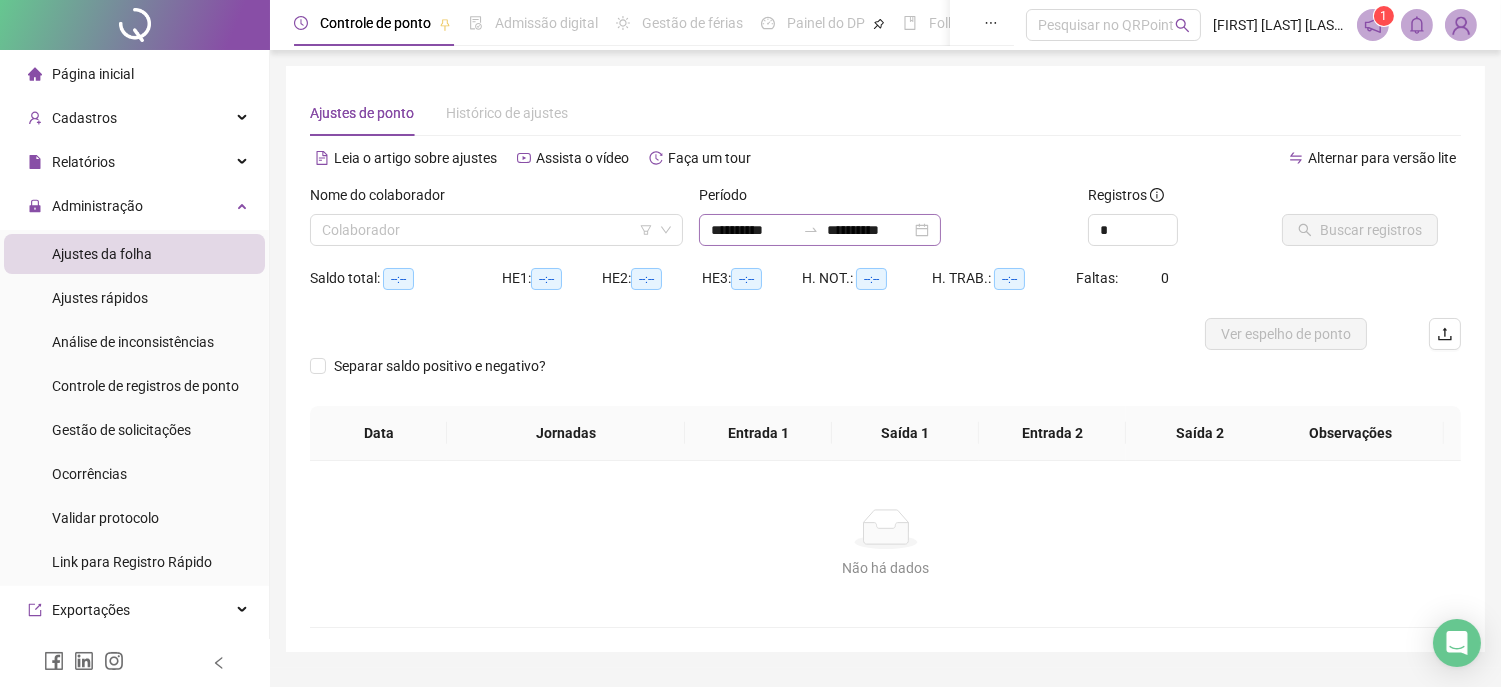 click on "**********" at bounding box center (820, 230) 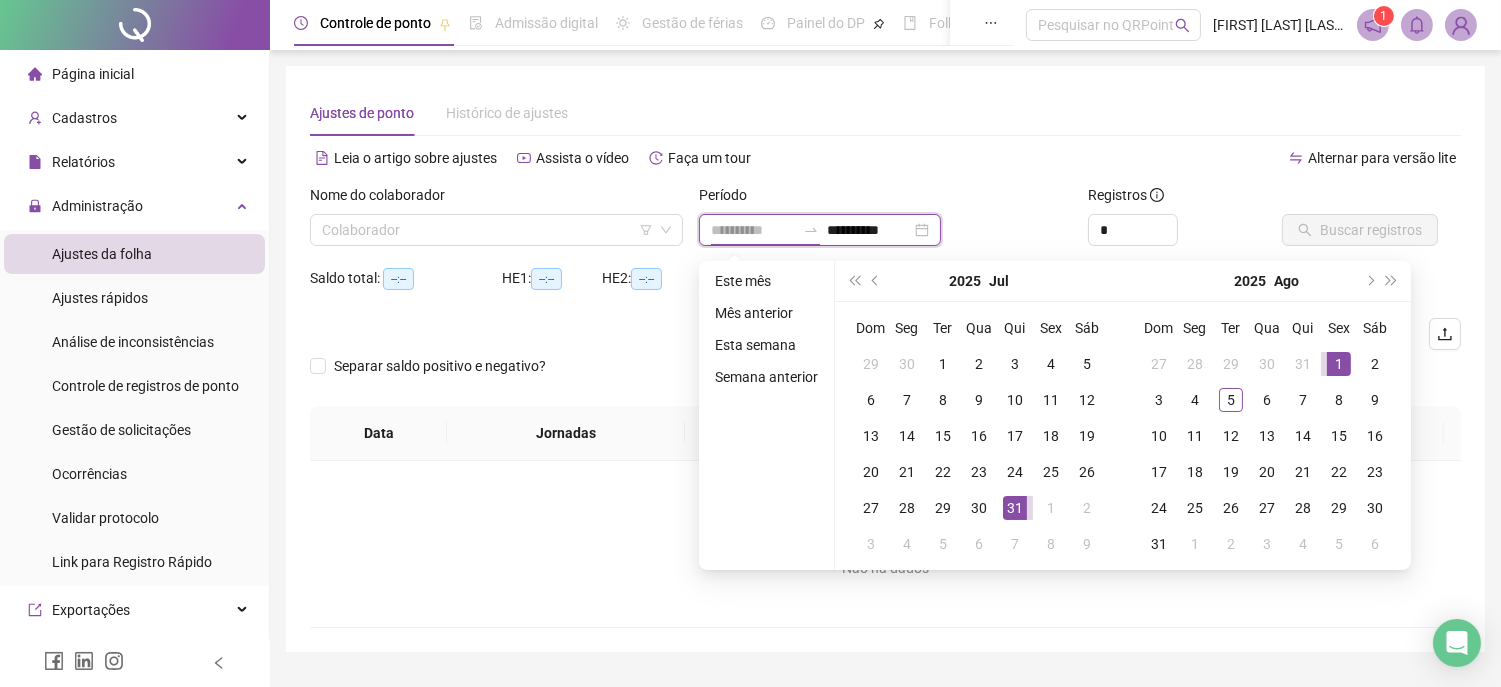 type on "**********" 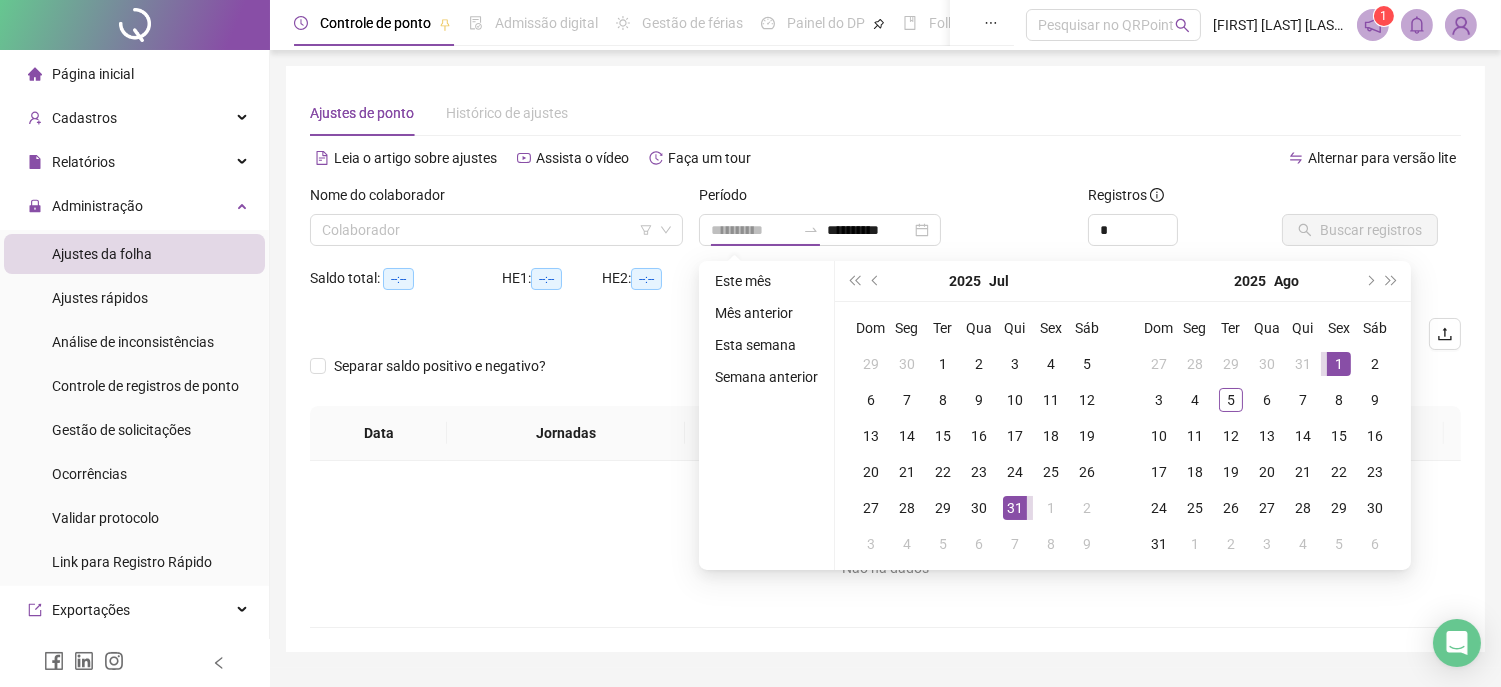 click on "1" at bounding box center (1339, 364) 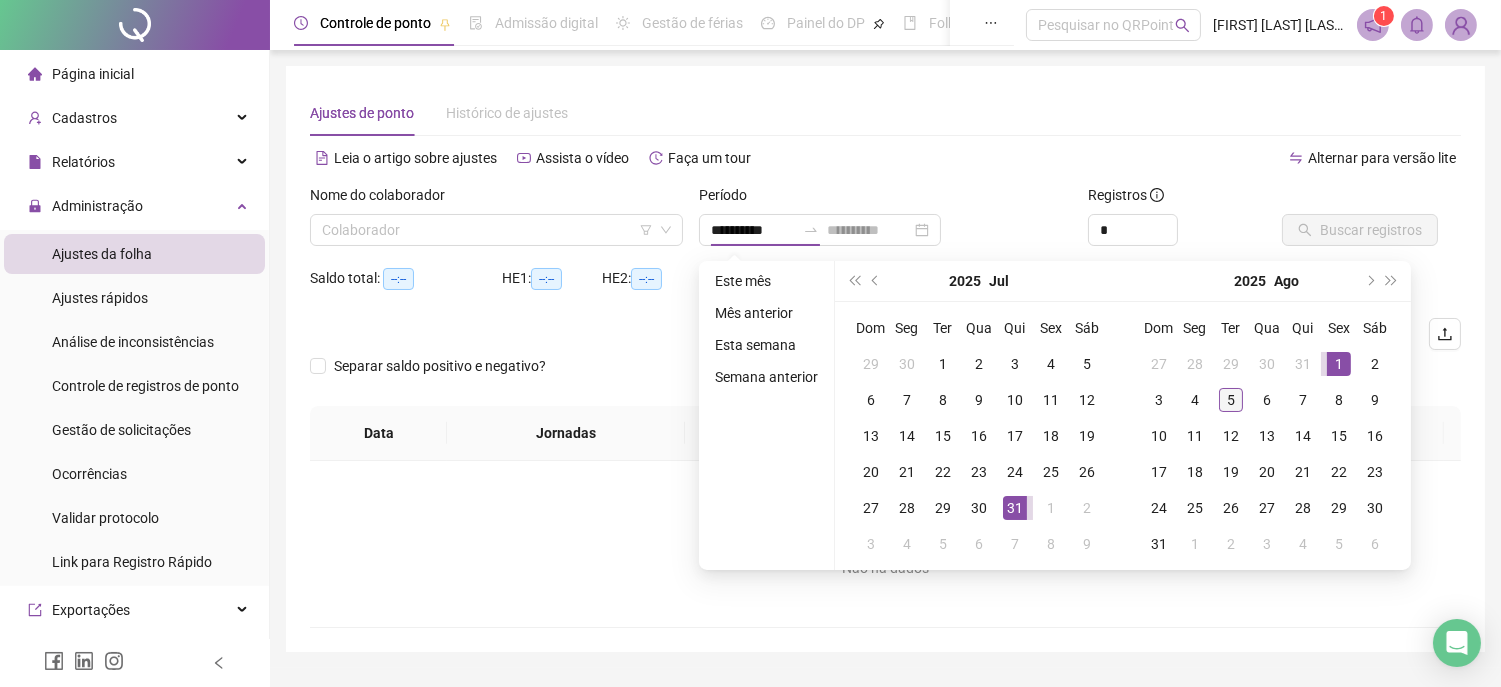 click on "5" at bounding box center [1231, 400] 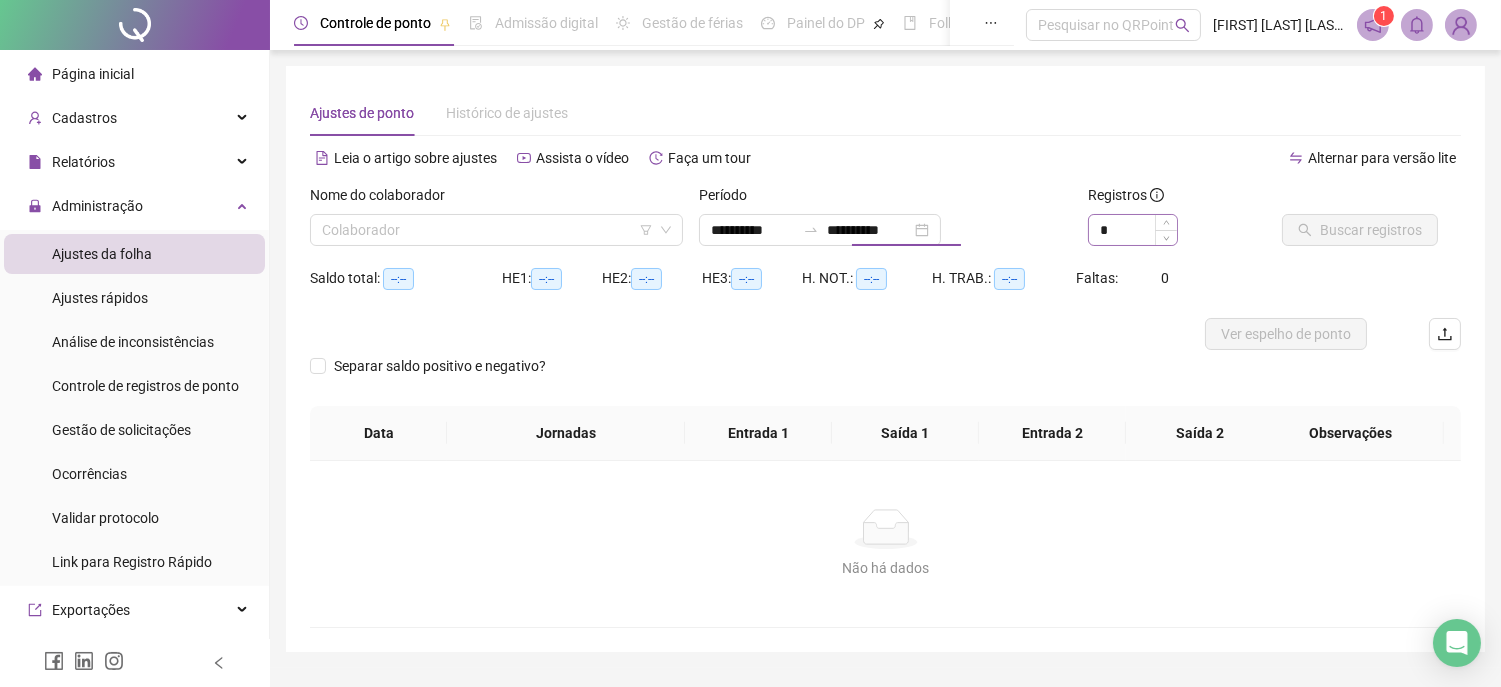 type on "**********" 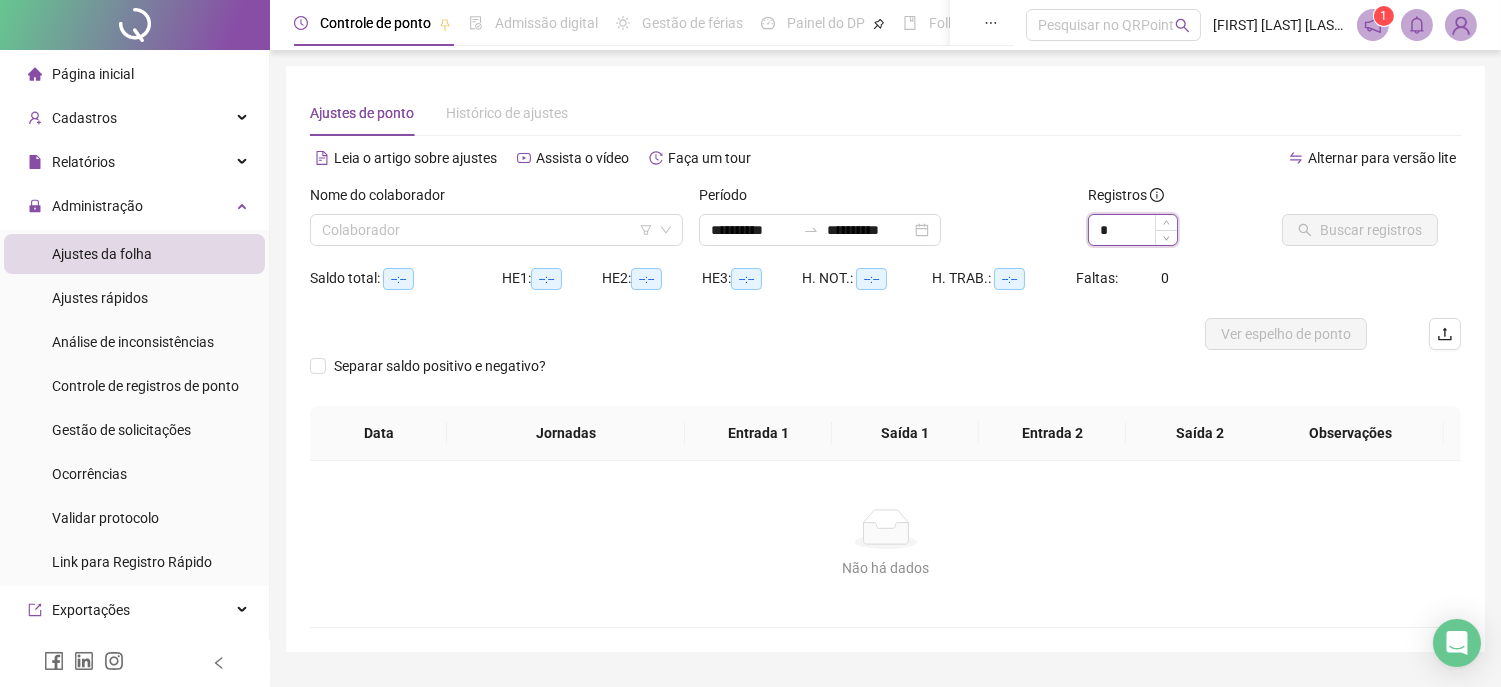 click on "*" at bounding box center (1133, 230) 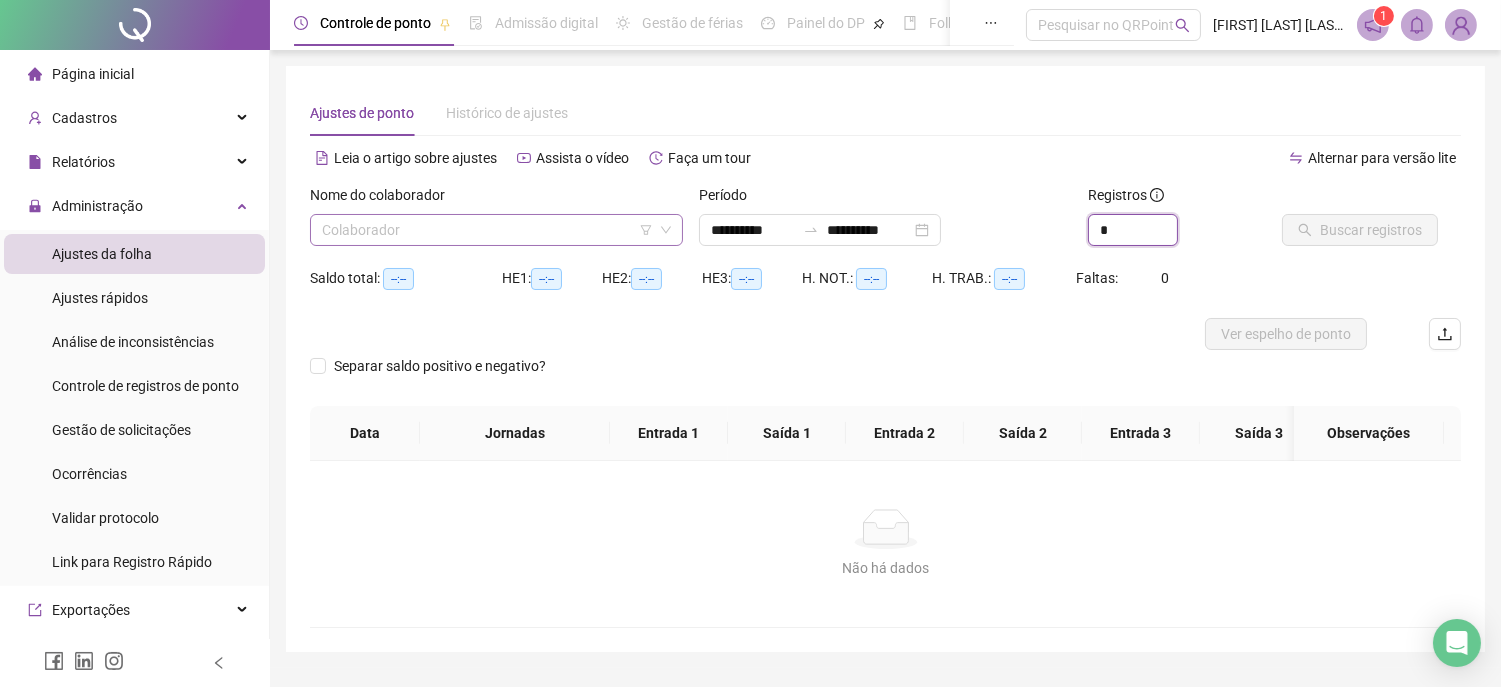 type on "*" 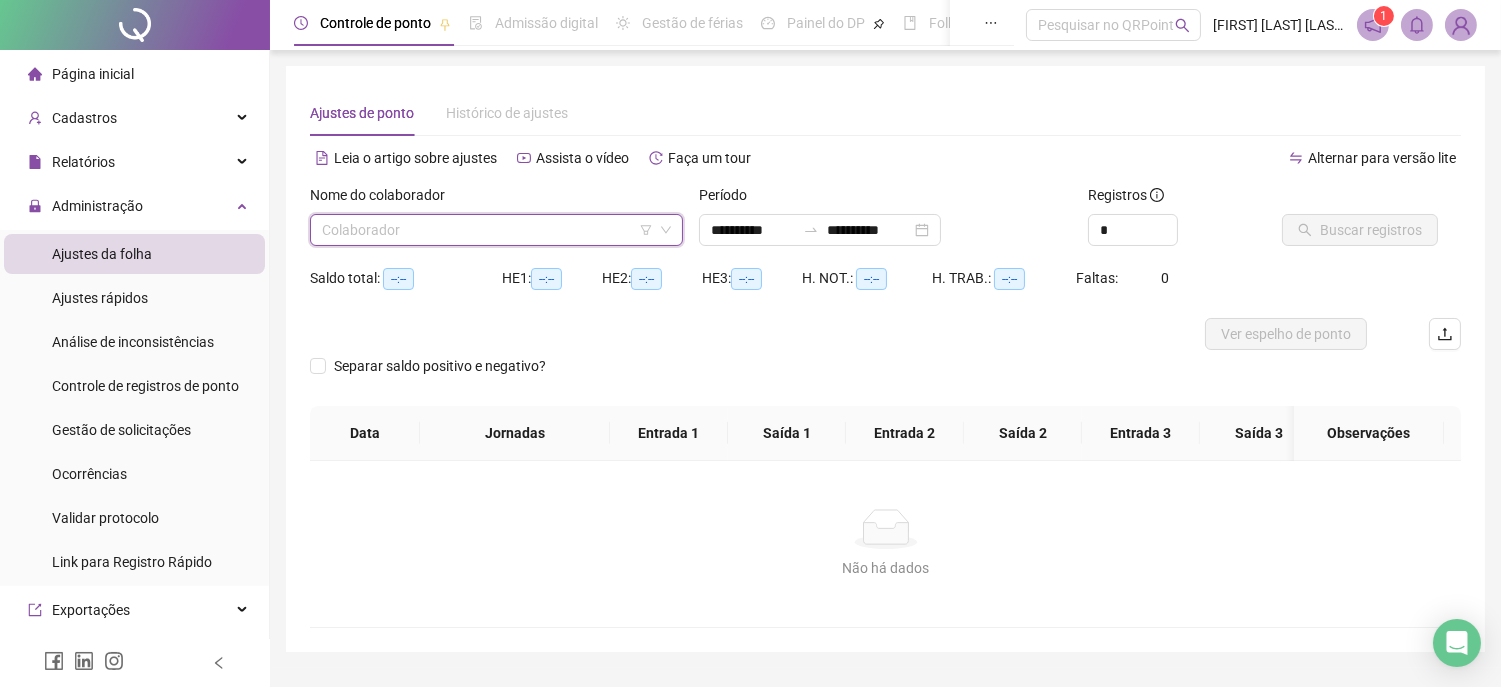 click at bounding box center [487, 230] 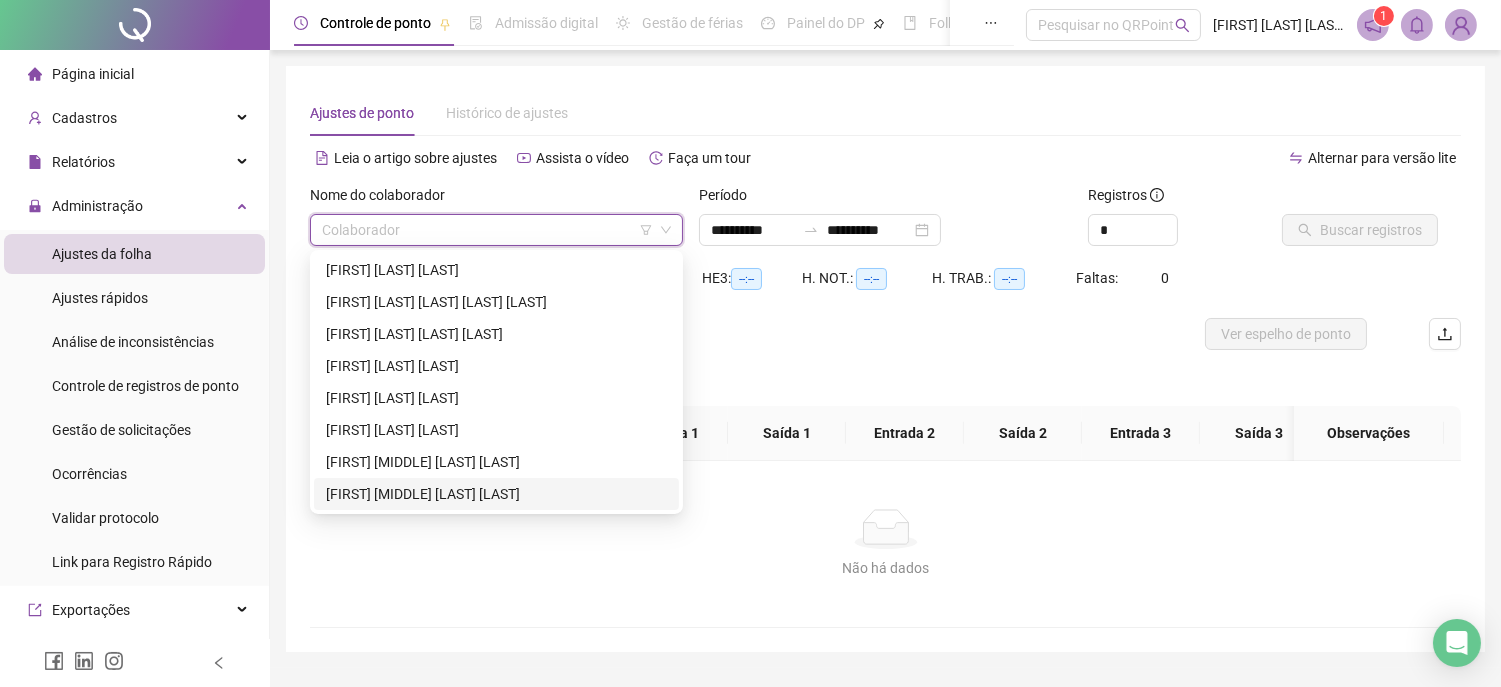 click on "[FIRST] [MIDDLE] [LAST]" at bounding box center (496, 494) 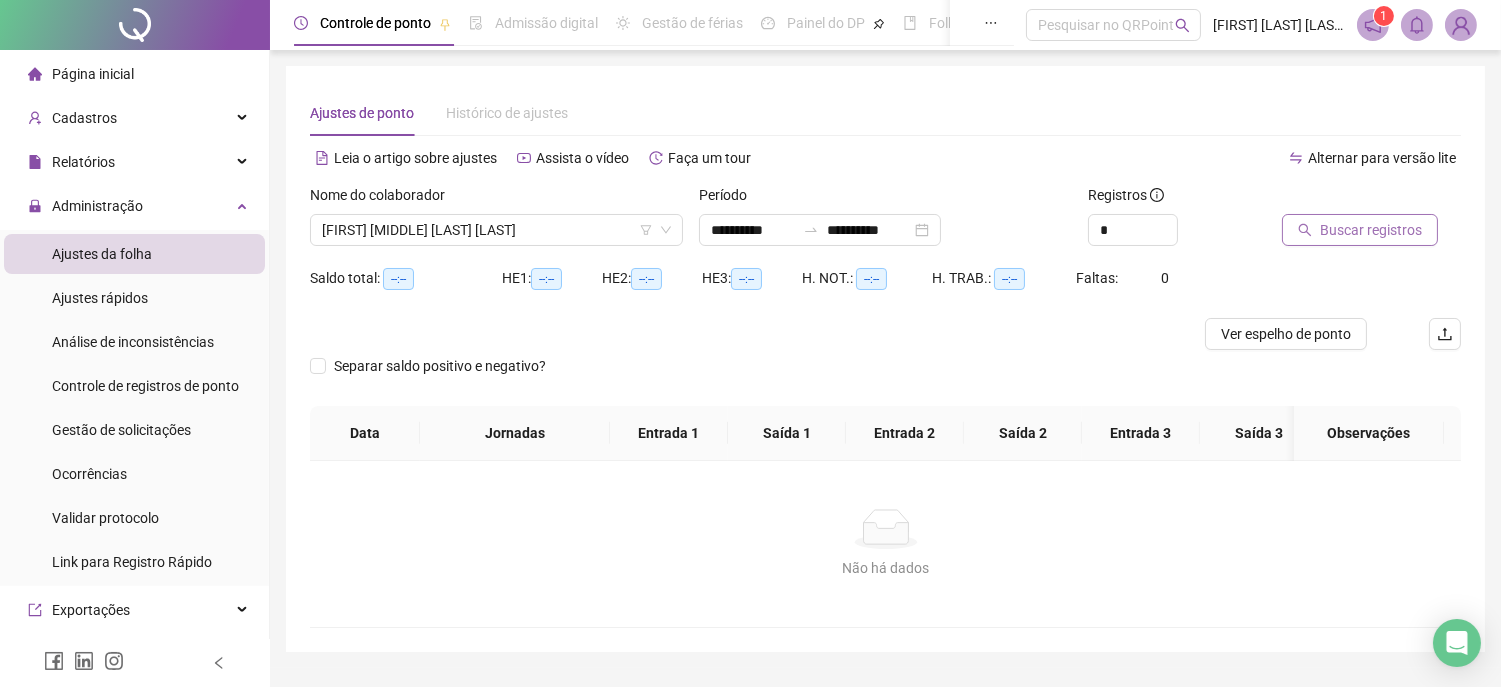 click on "Buscar registros" at bounding box center (1371, 230) 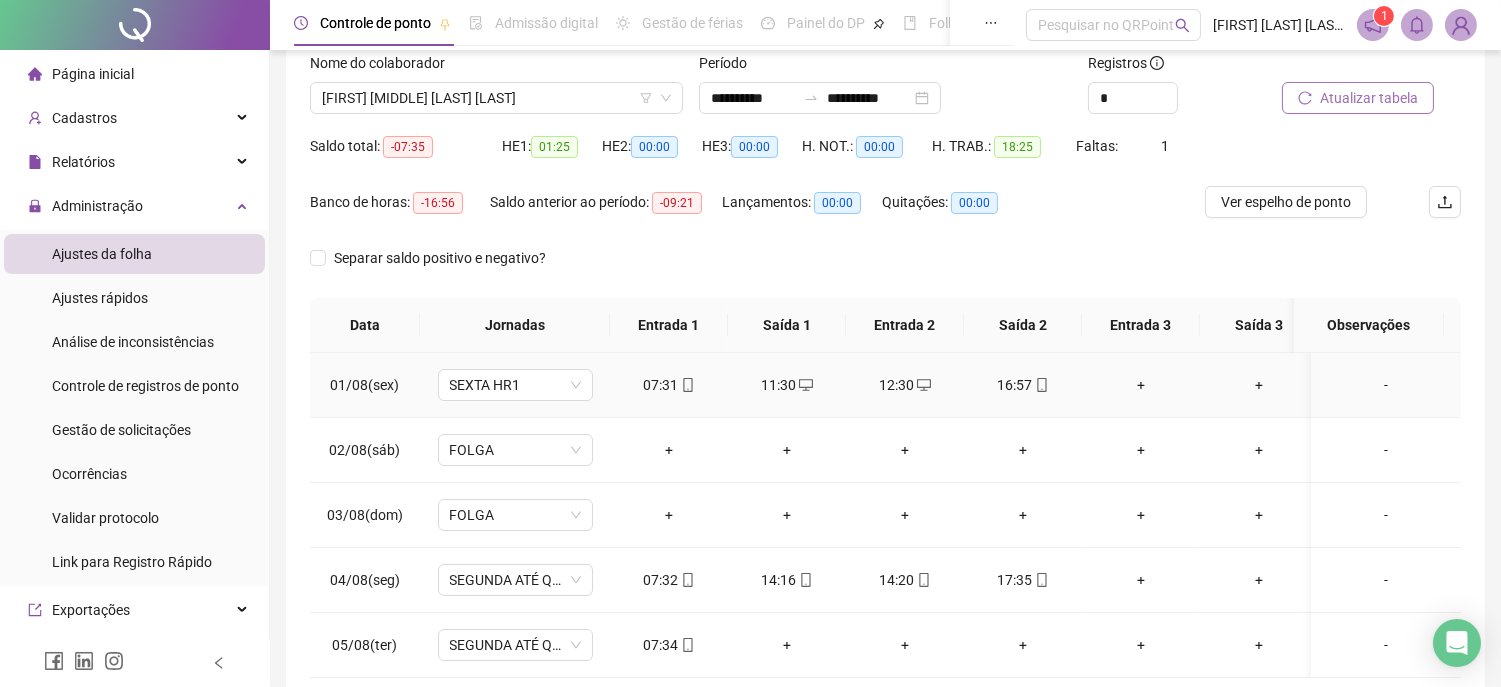 scroll, scrollTop: 248, scrollLeft: 0, axis: vertical 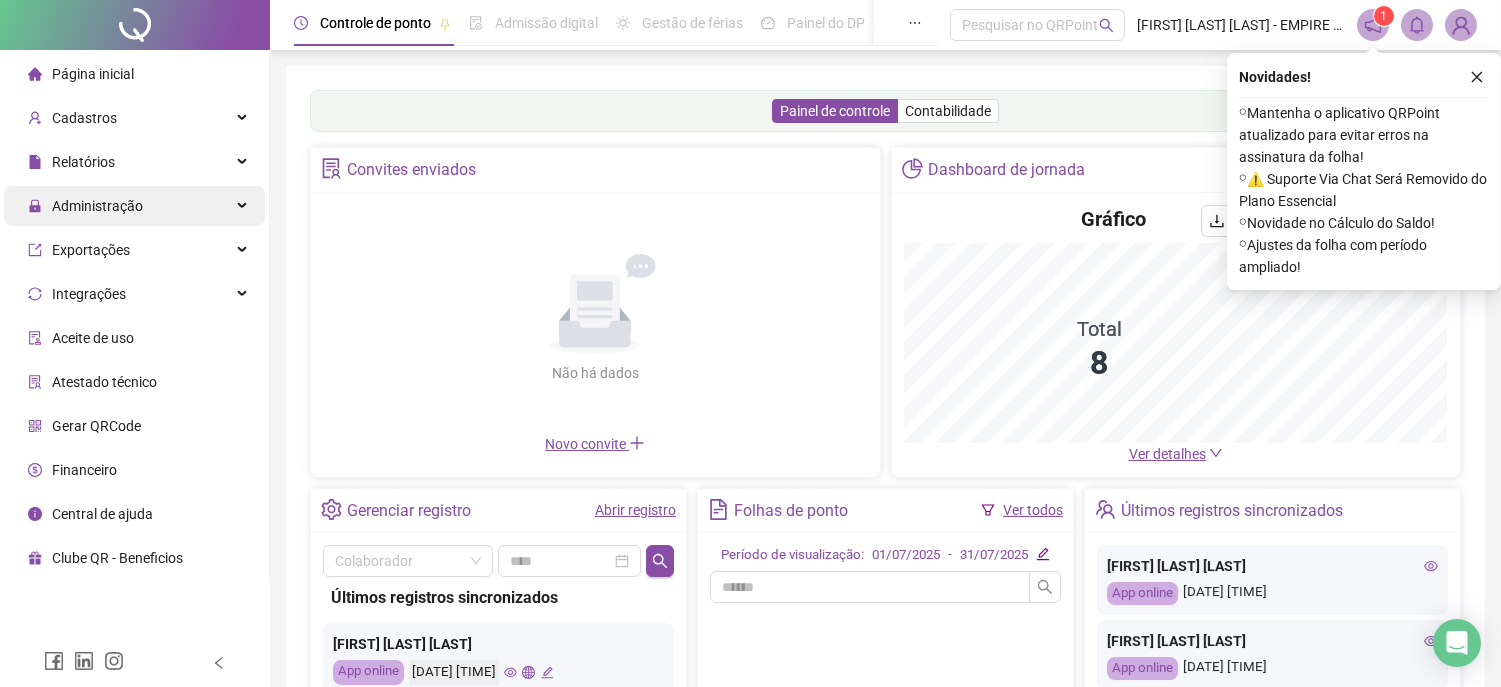 click on "Administração" at bounding box center (97, 206) 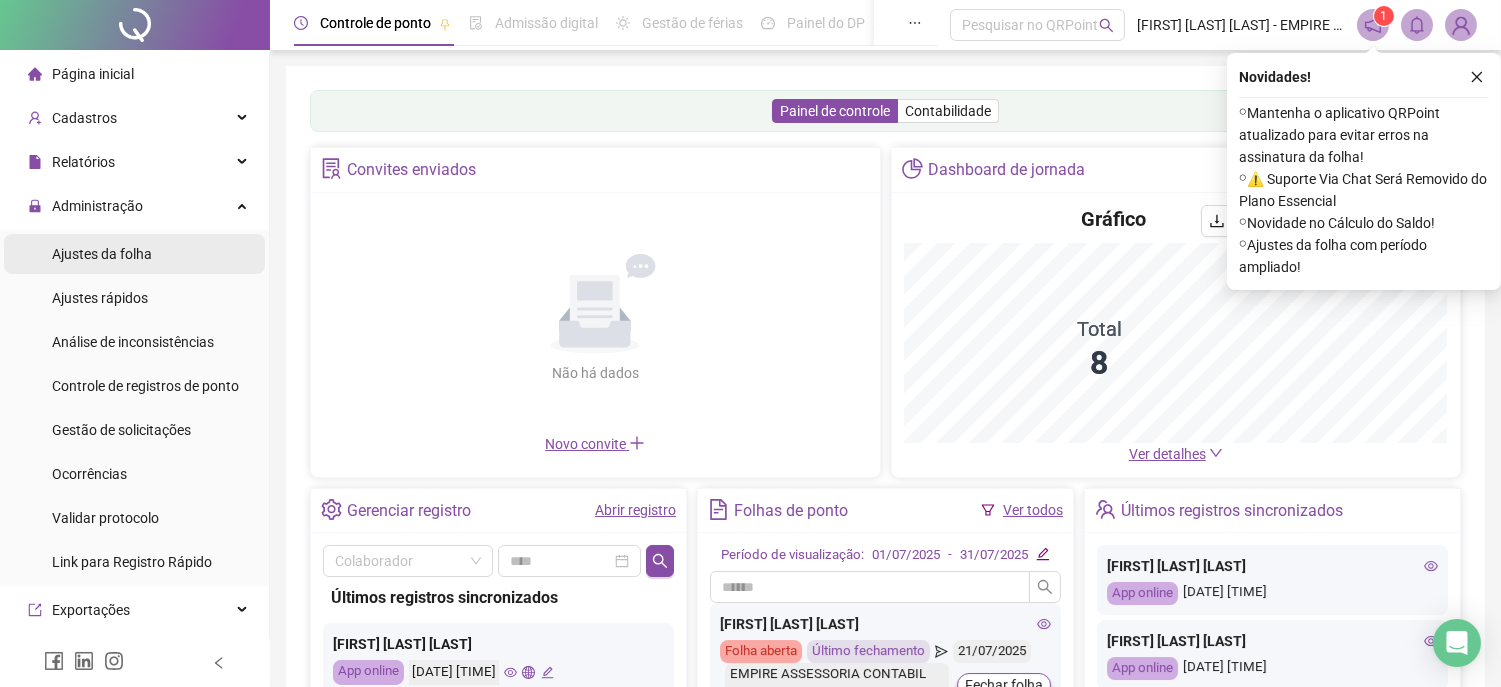 click on "Ajustes da folha" at bounding box center [102, 254] 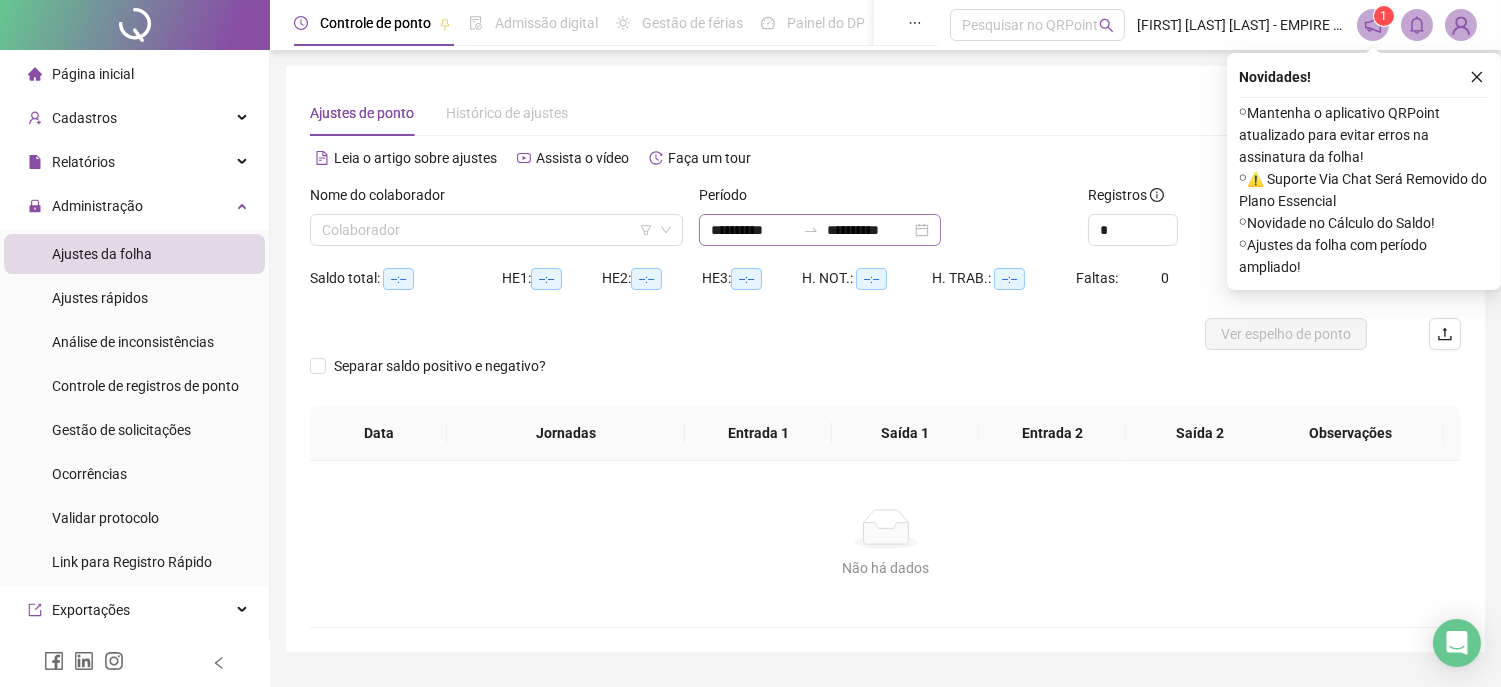 click on "**********" at bounding box center (820, 230) 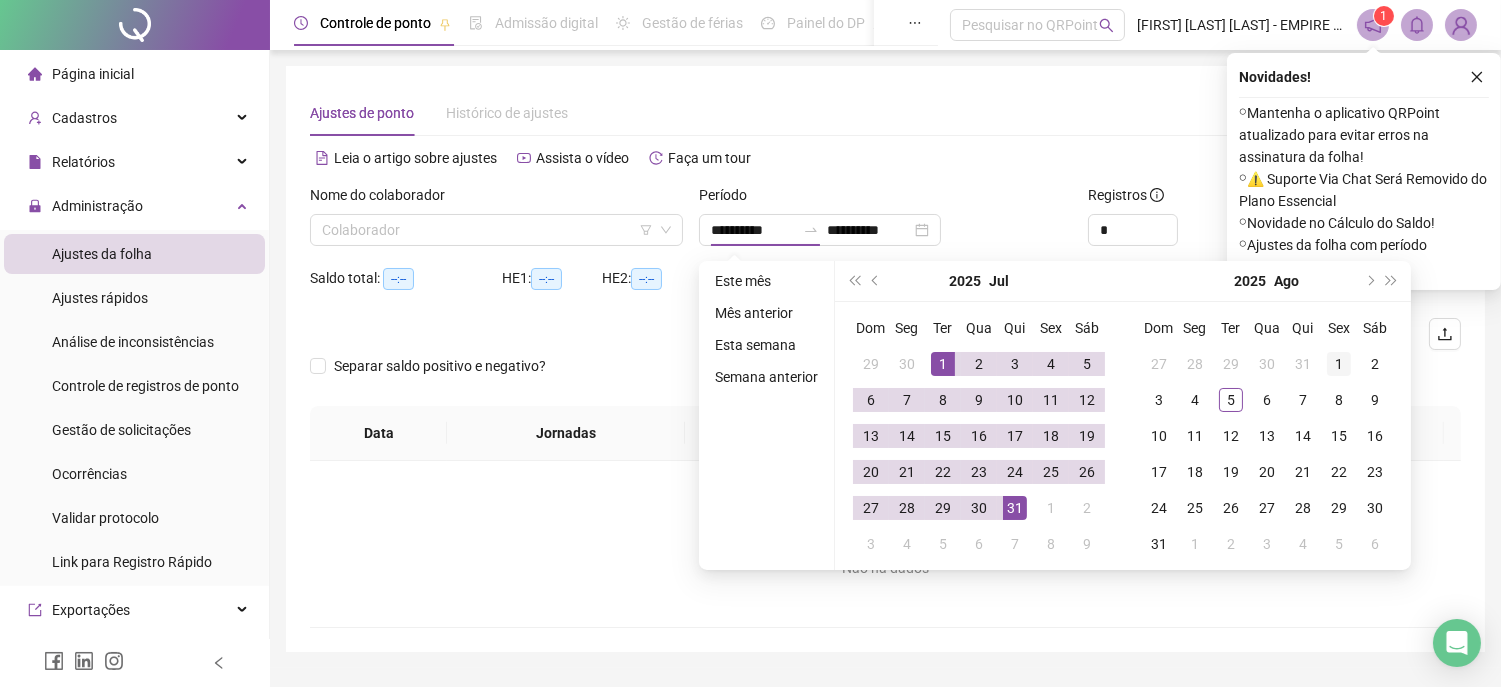 click on "1" at bounding box center [1339, 364] 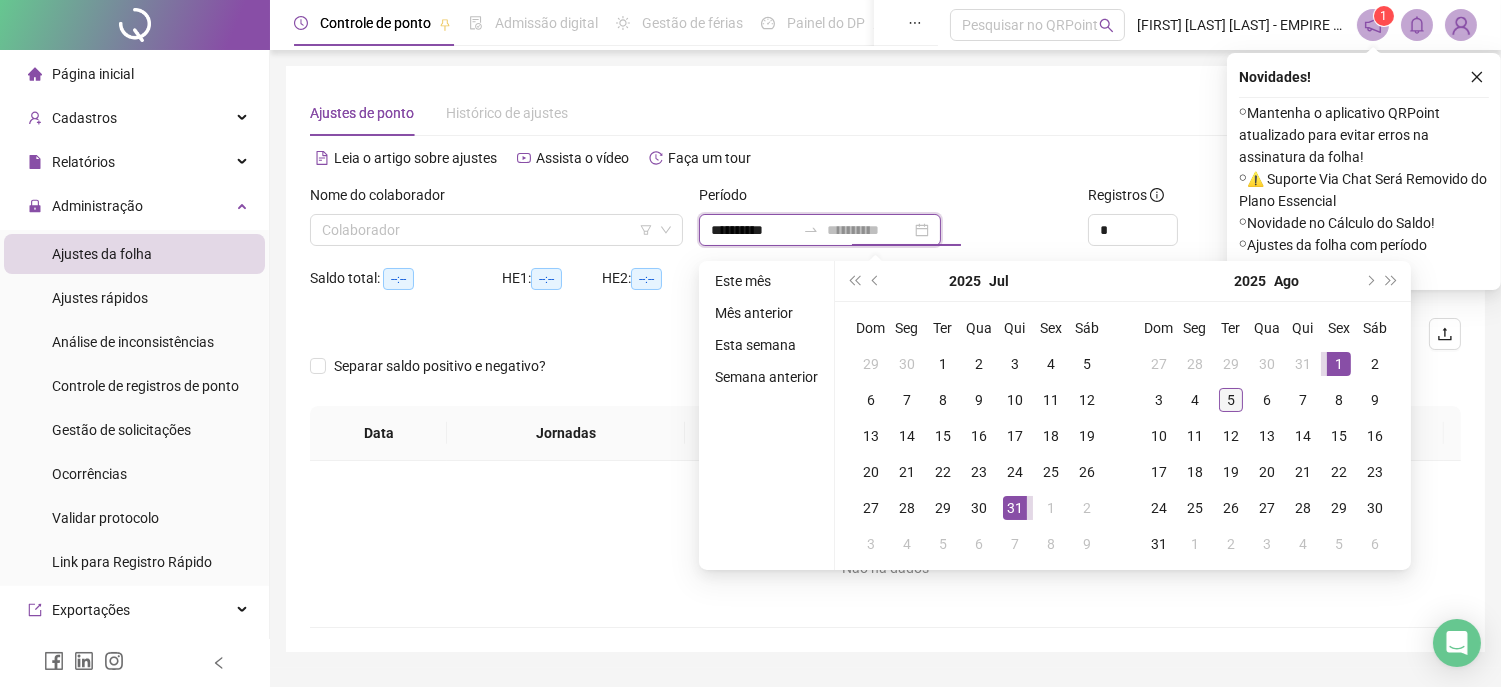 type on "**********" 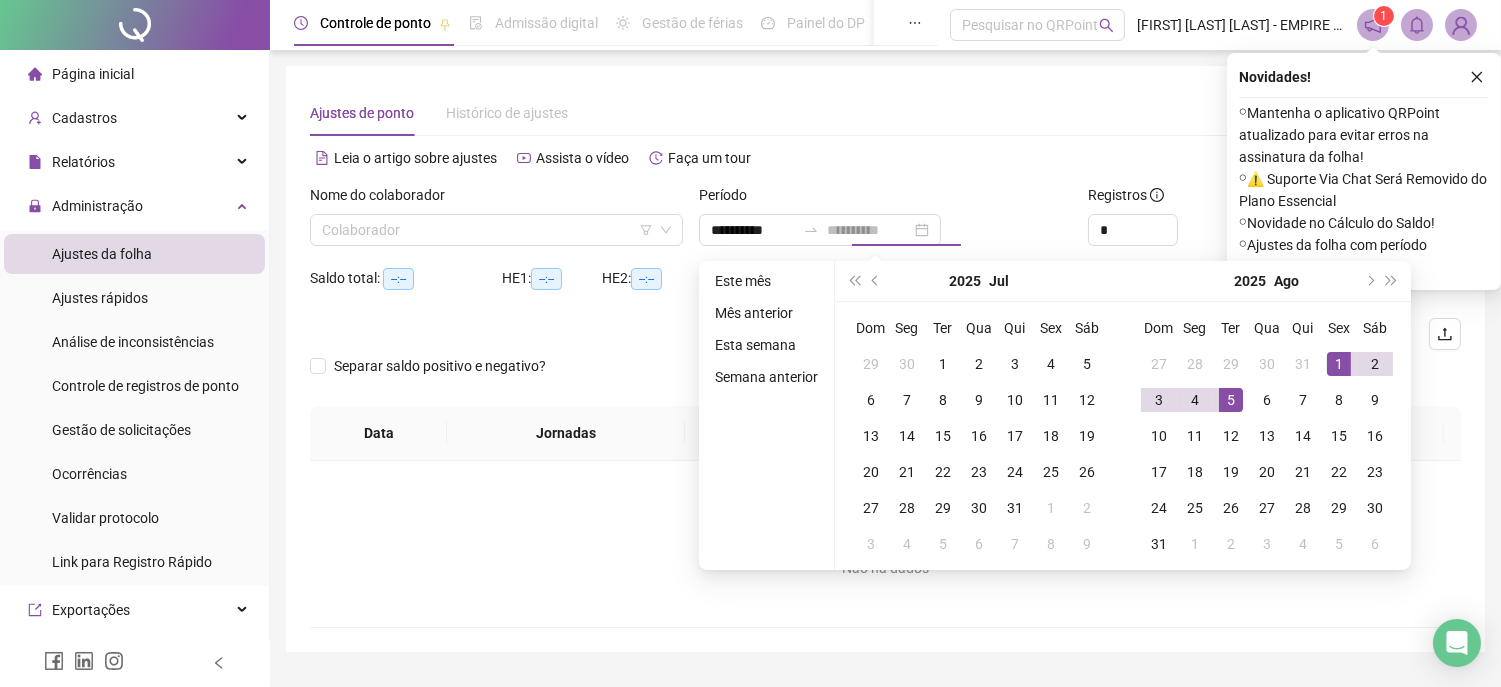 click on "5" at bounding box center [1231, 400] 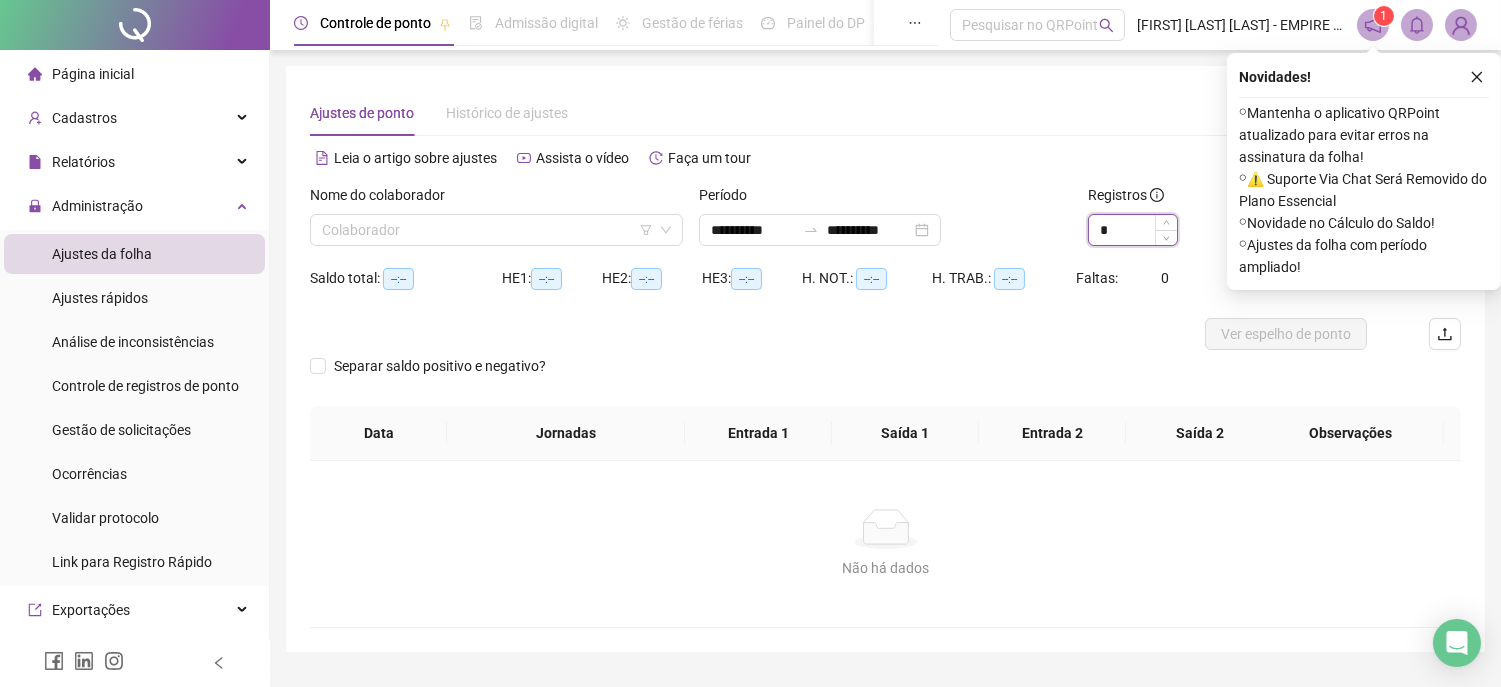 click on "*" at bounding box center (1133, 230) 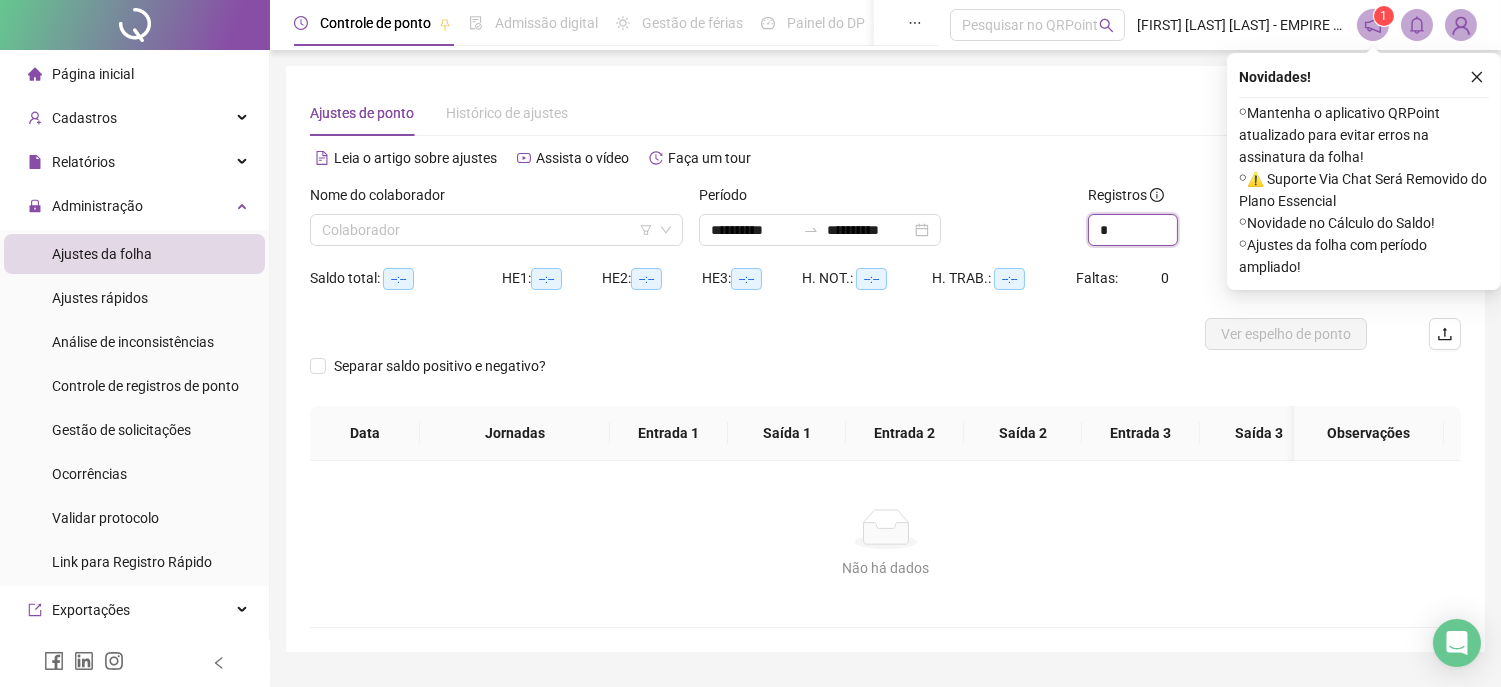type on "*" 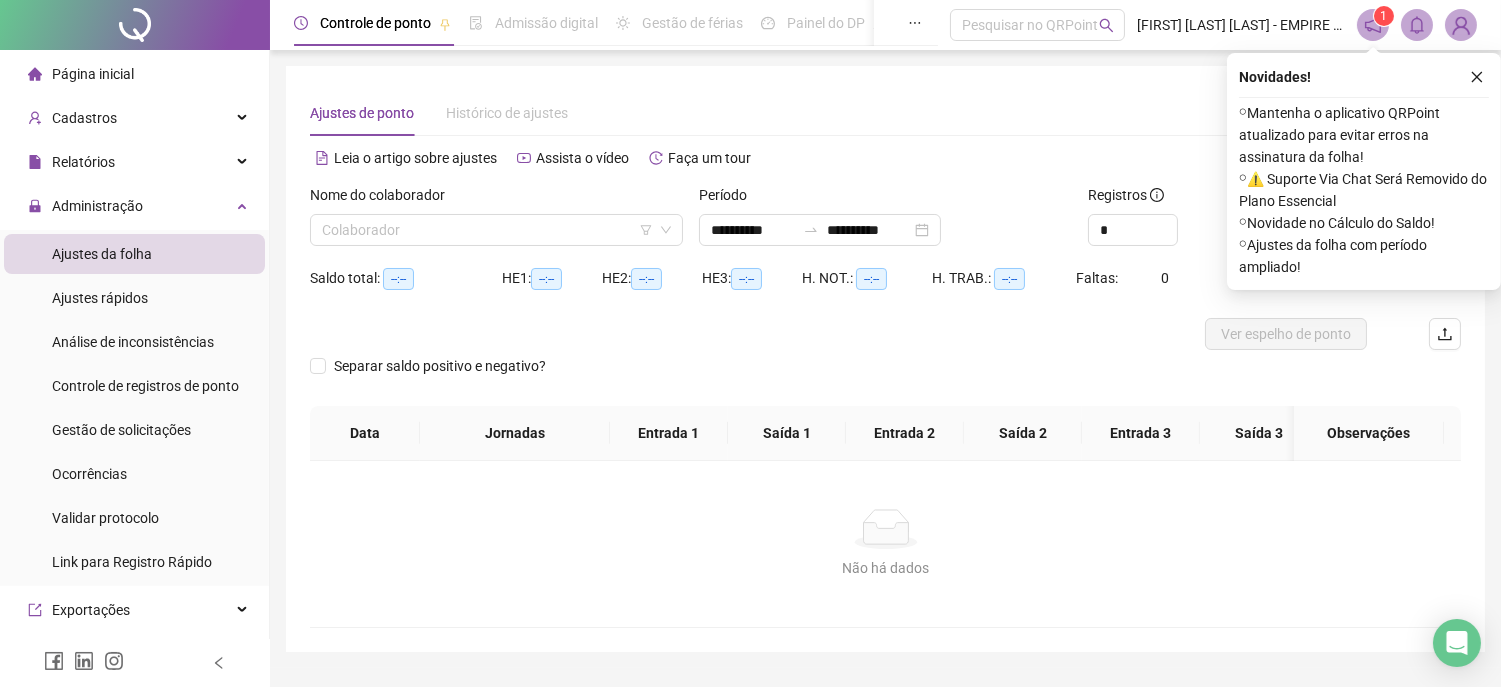 drag, startPoint x: 1024, startPoint y: 575, endPoint x: 1154, endPoint y: 466, distance: 169.64964 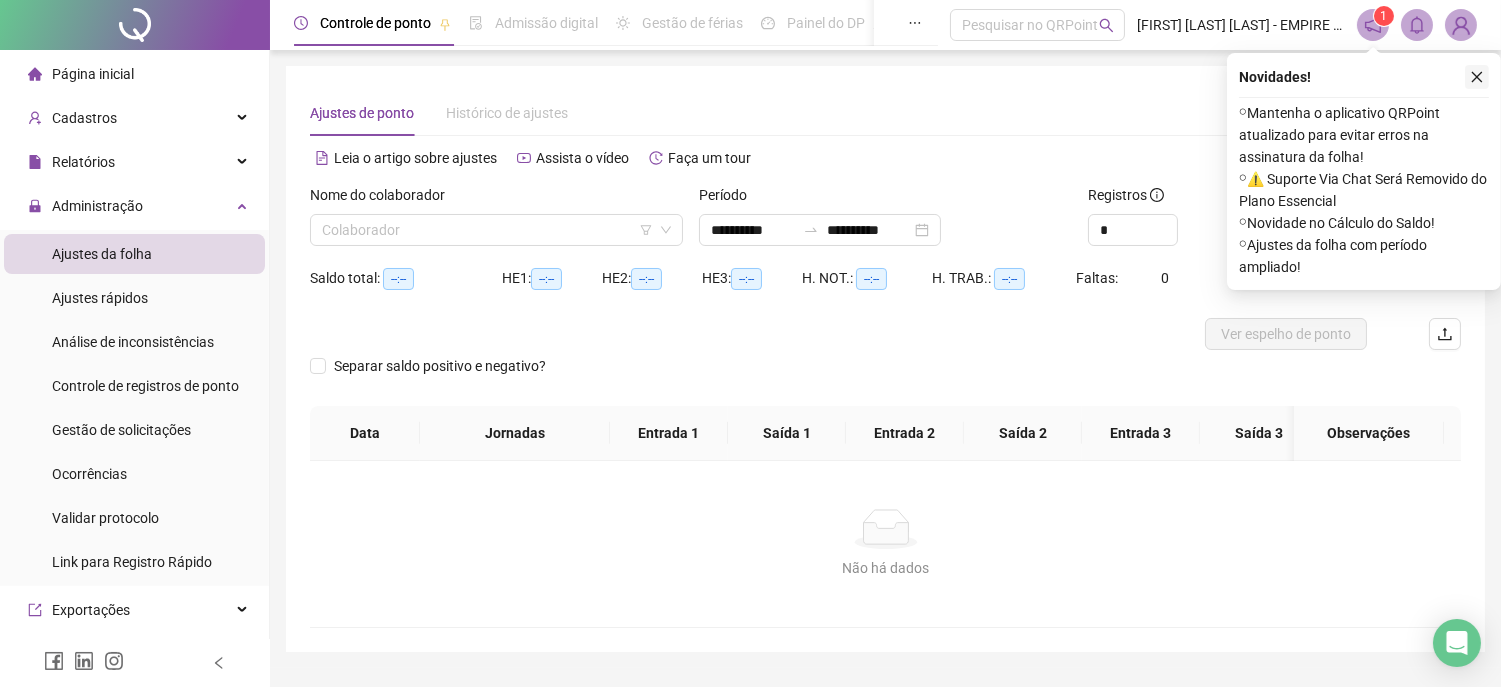 click 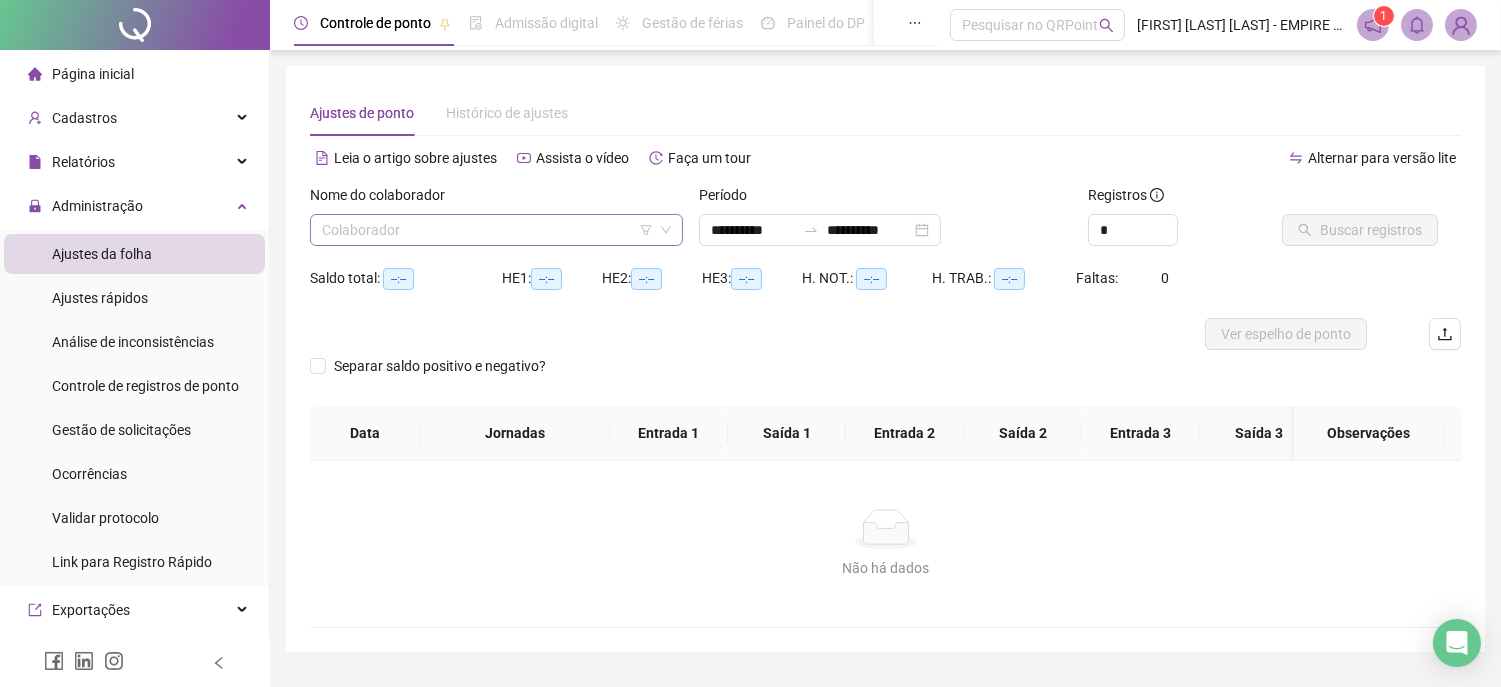 click at bounding box center (487, 230) 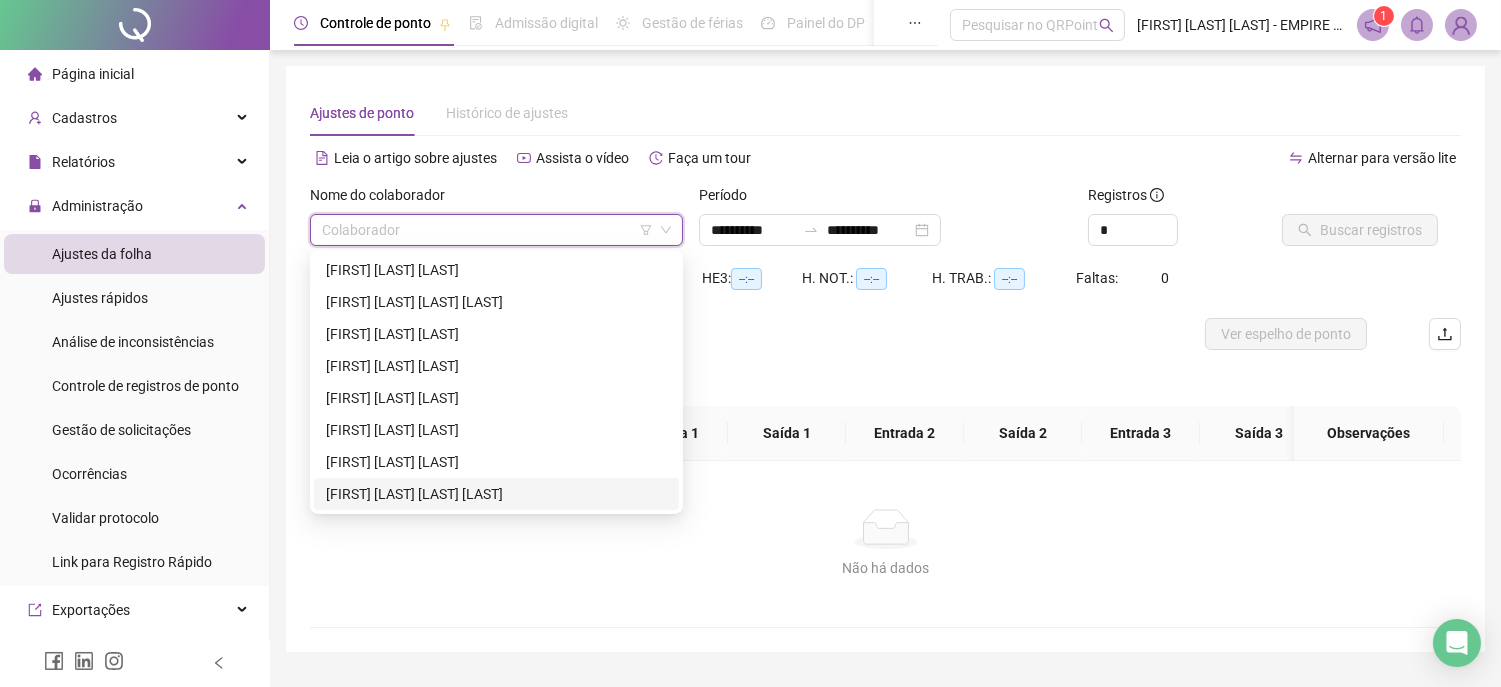 click on "[FIRST] [MIDDLE] [LAST]" at bounding box center (496, 494) 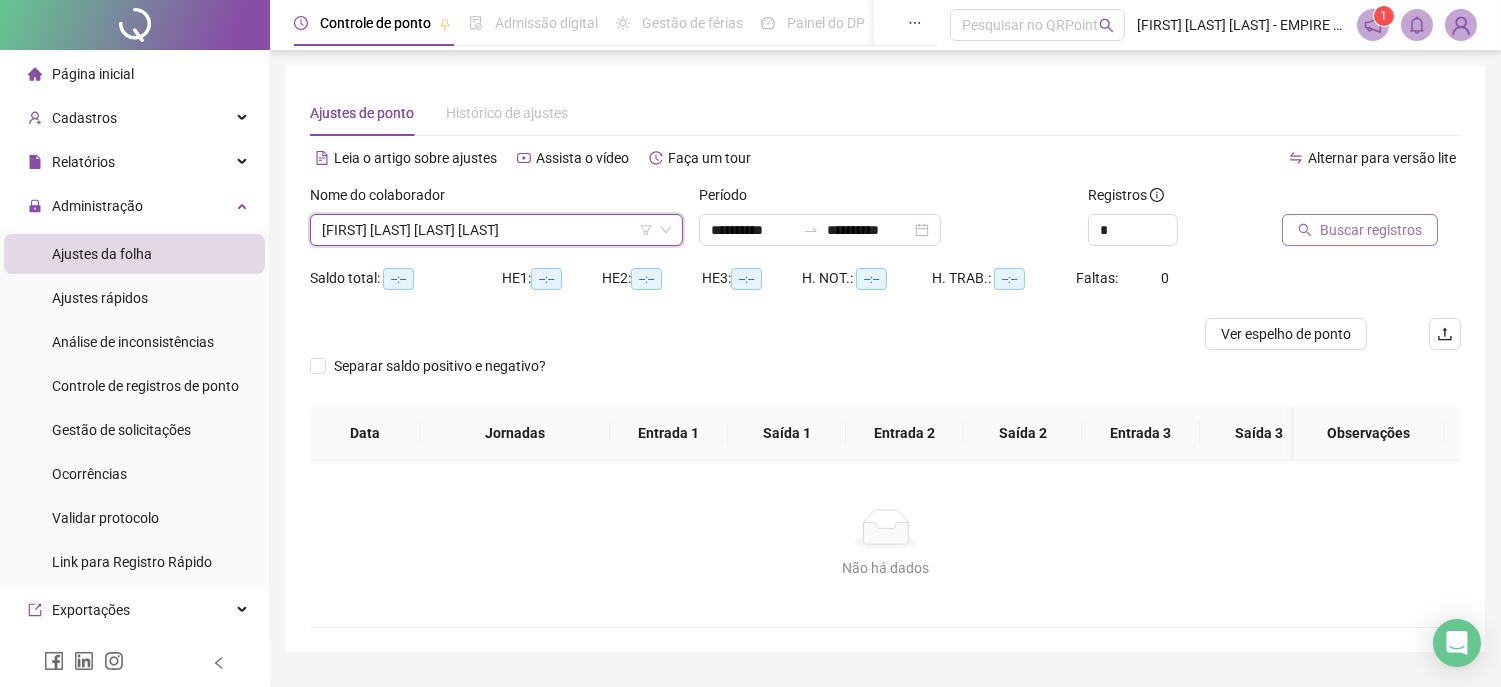 click on "Buscar registros" at bounding box center (1371, 230) 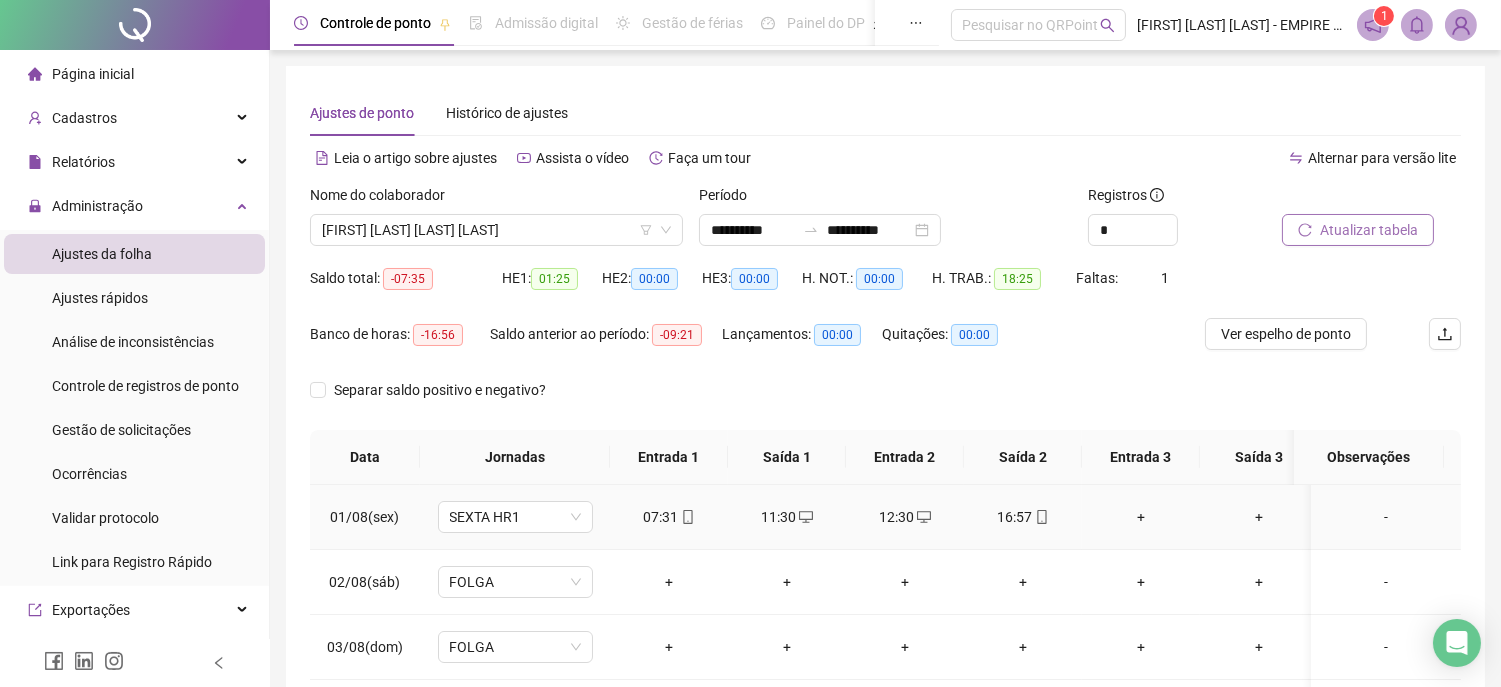 scroll, scrollTop: 248, scrollLeft: 0, axis: vertical 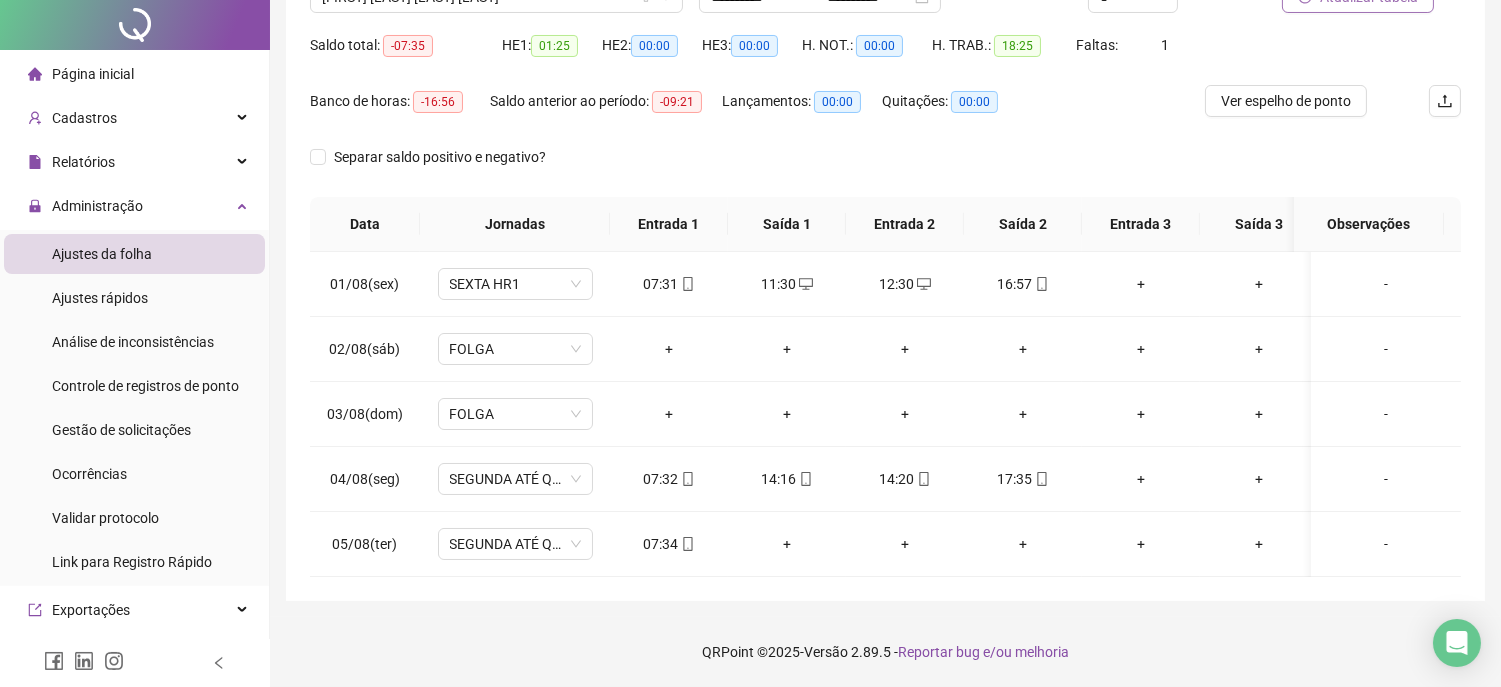 click on "Atualizar tabela" at bounding box center (1369, -3) 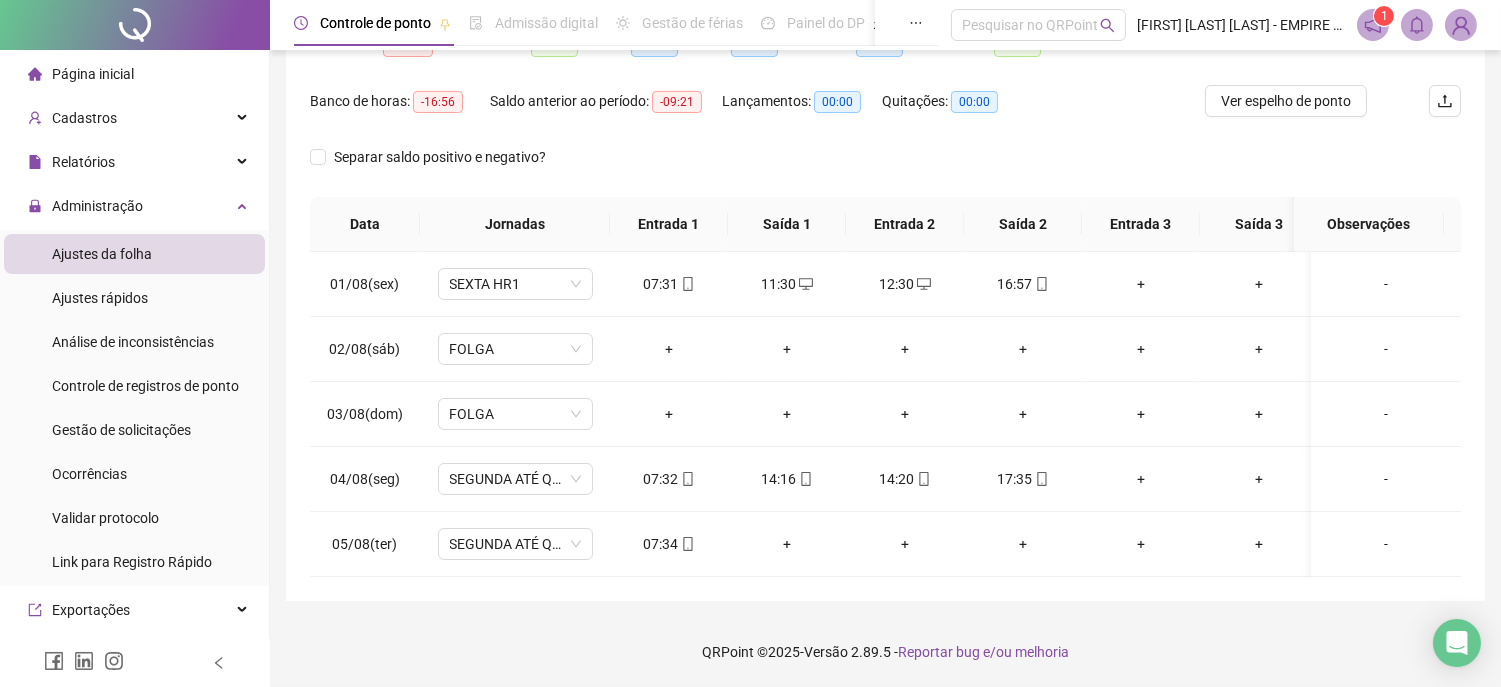 scroll, scrollTop: 248, scrollLeft: 0, axis: vertical 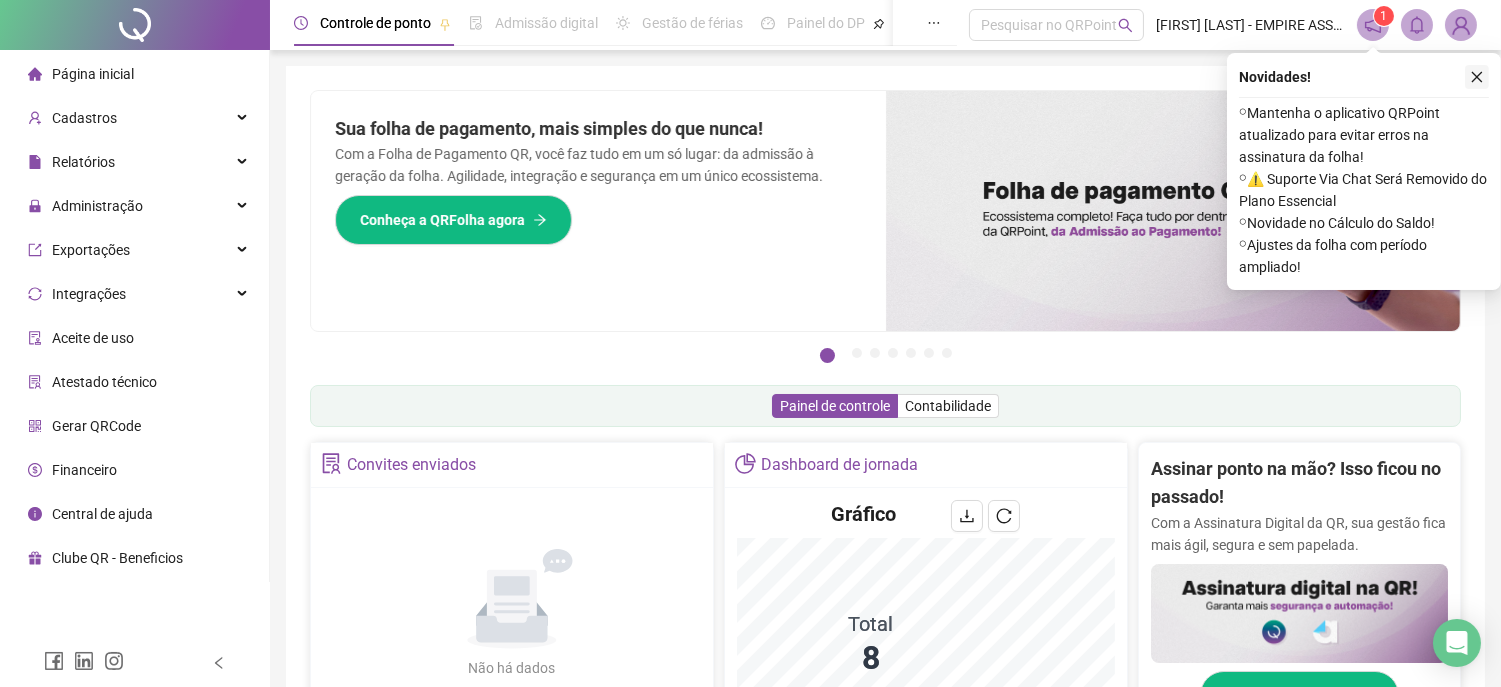 click 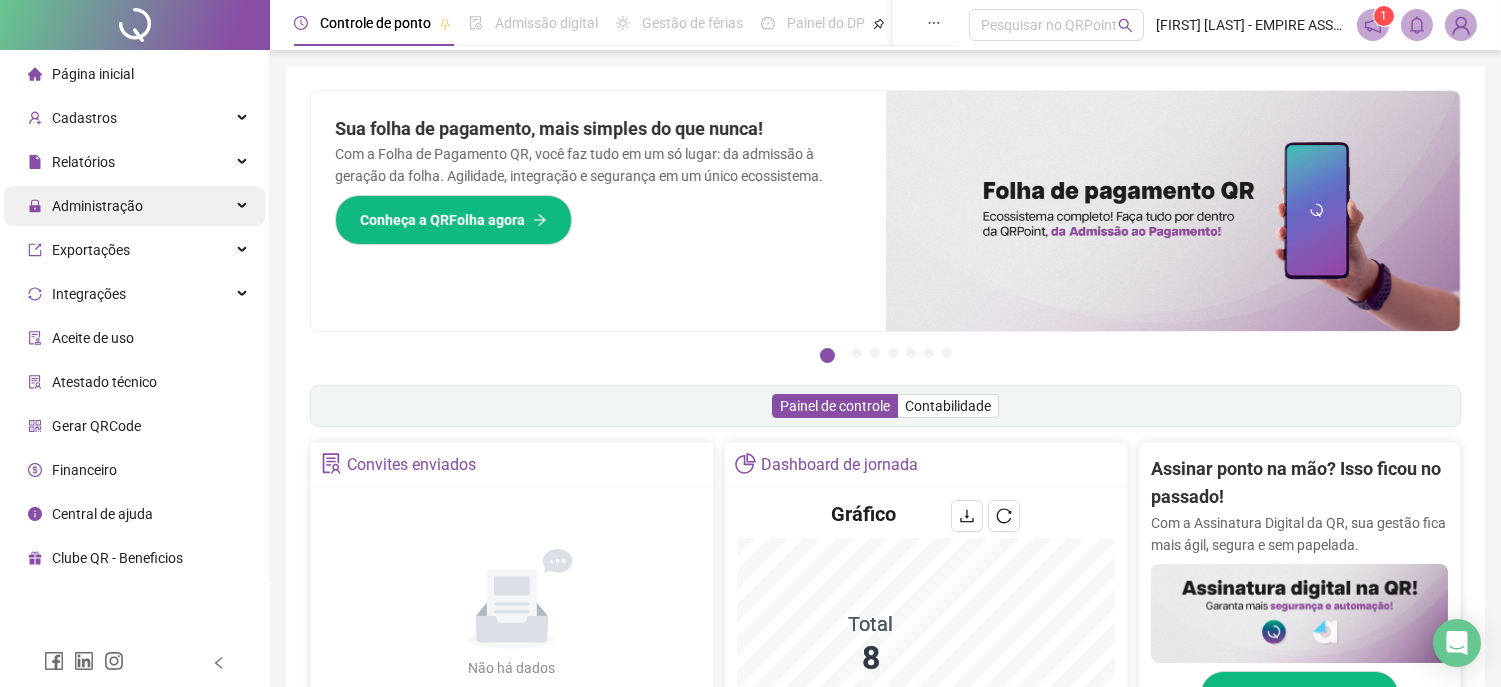 click on "Administração" at bounding box center (97, 206) 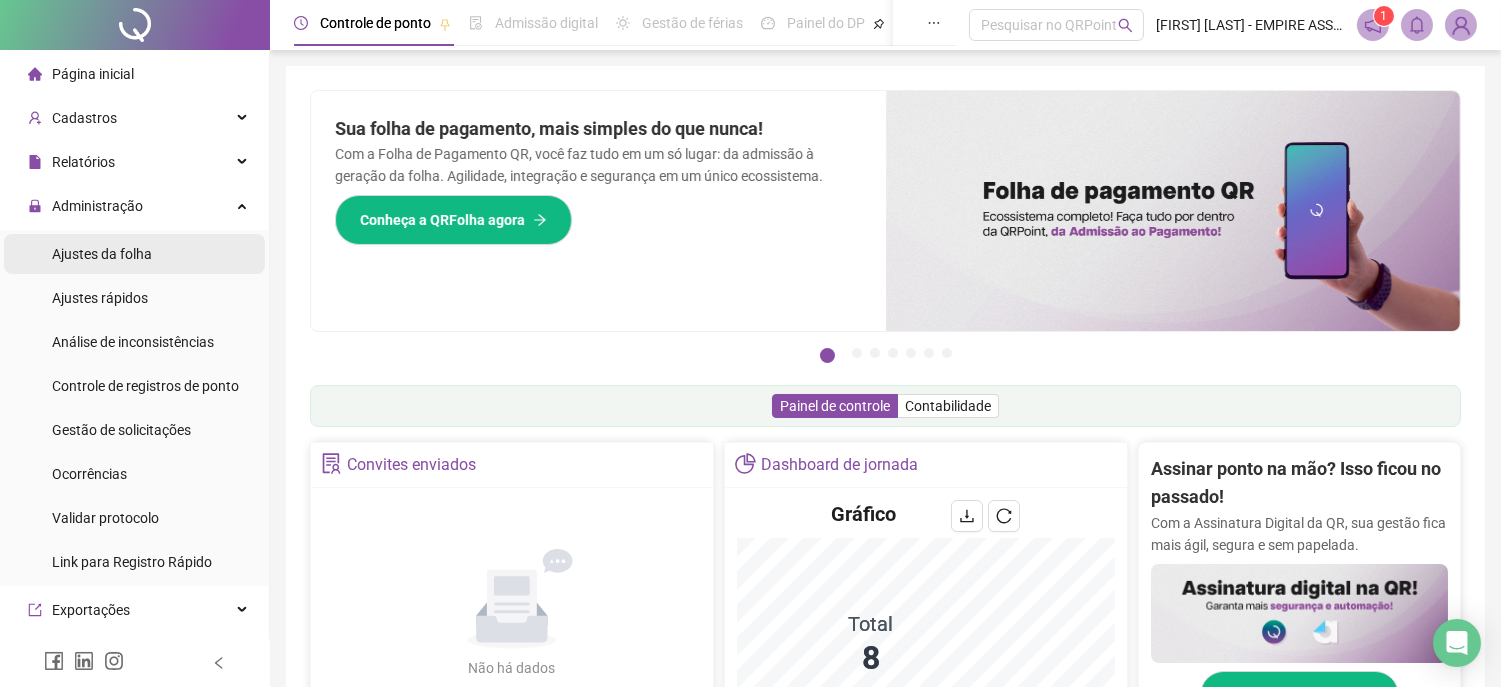 click on "Ajustes da folha" at bounding box center [102, 254] 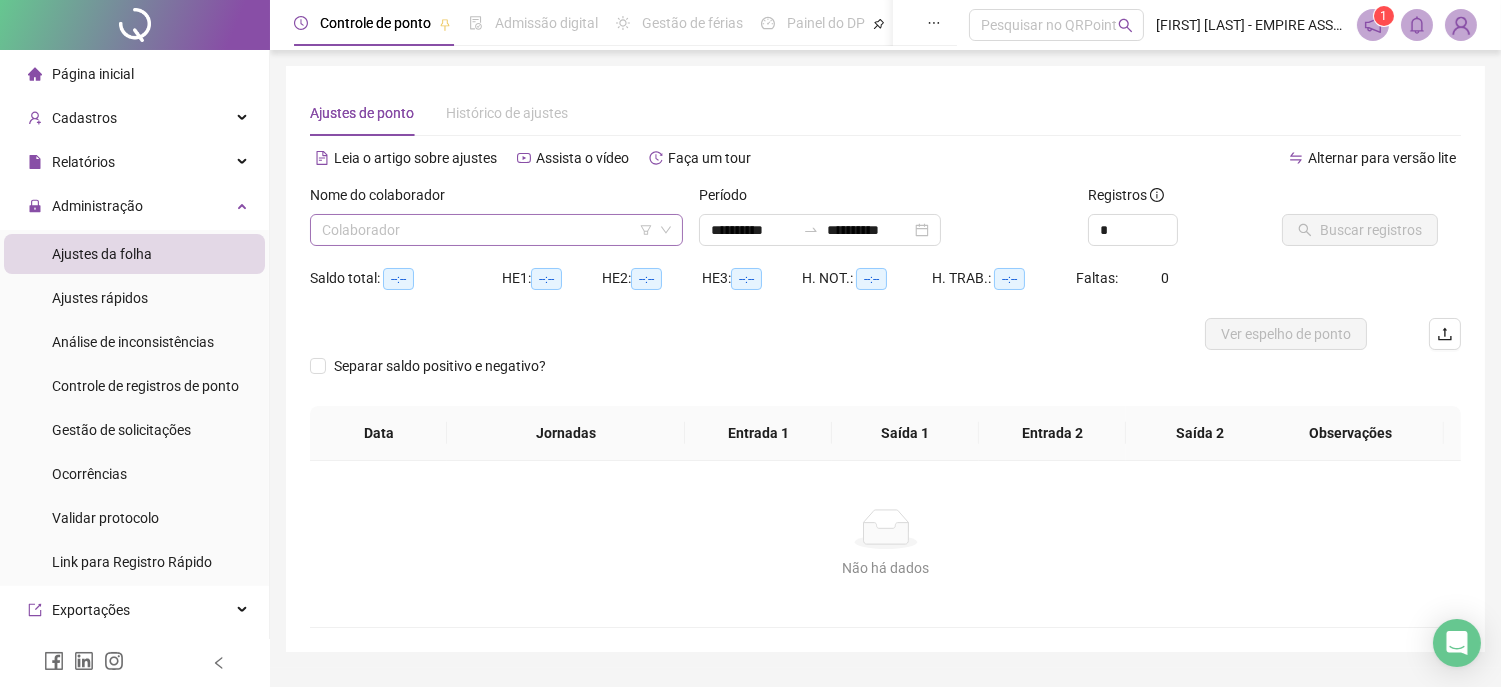 click at bounding box center (487, 230) 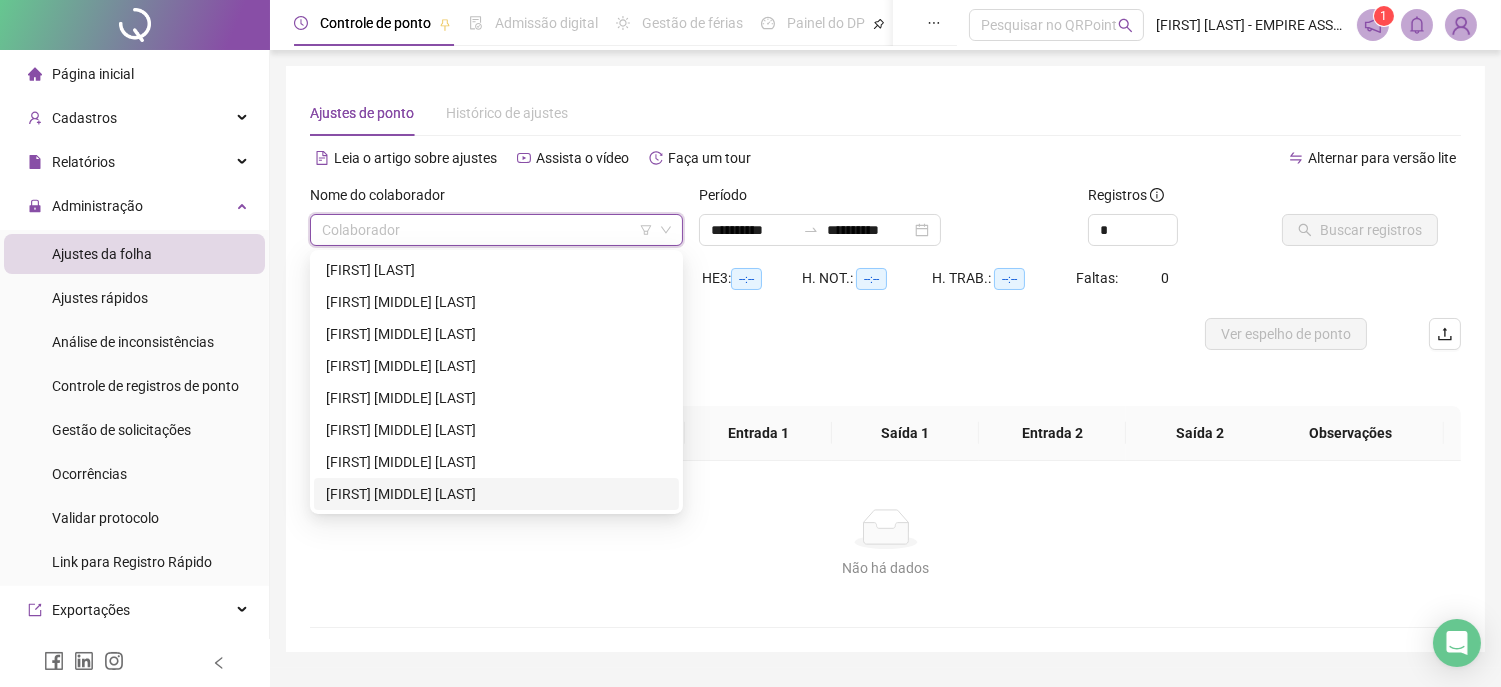 click on "[FIRST] [MIDDLE] [LAST]" at bounding box center [496, 494] 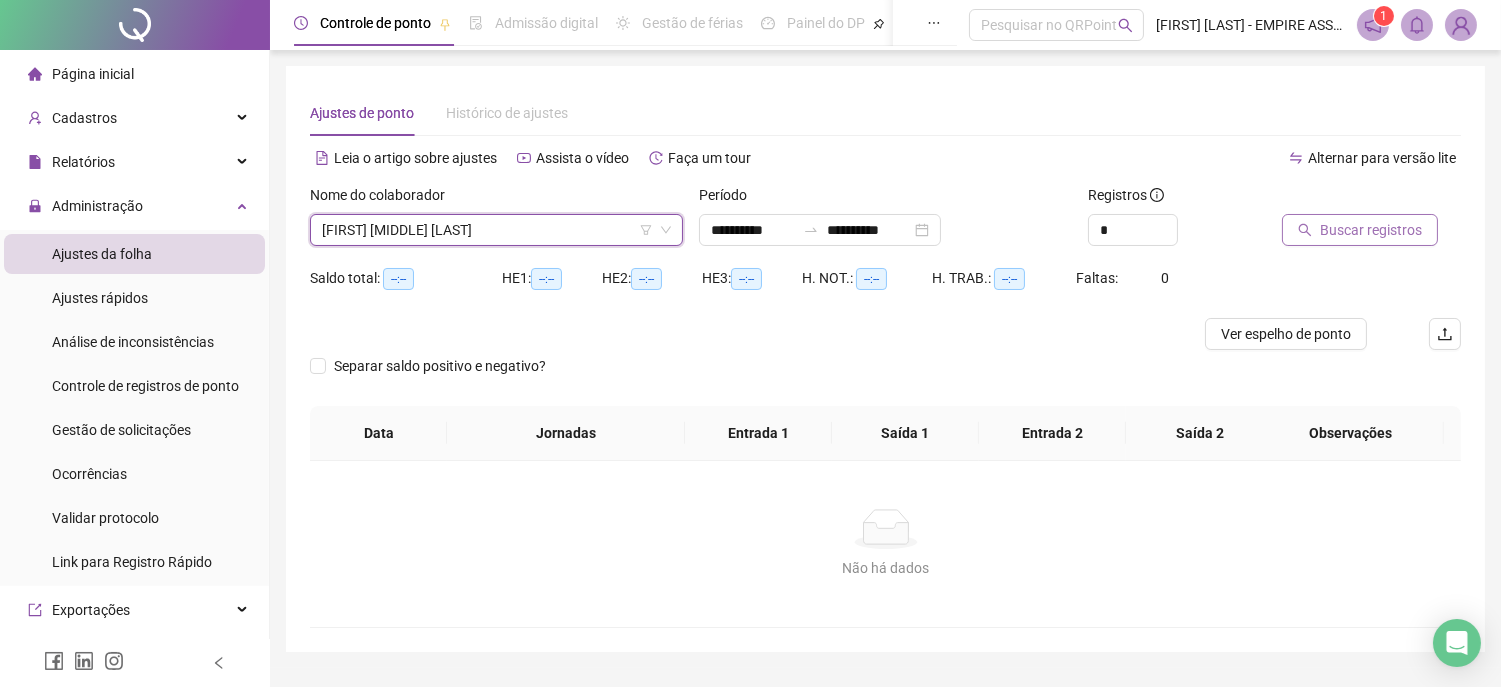click on "Buscar registros" at bounding box center [1371, 230] 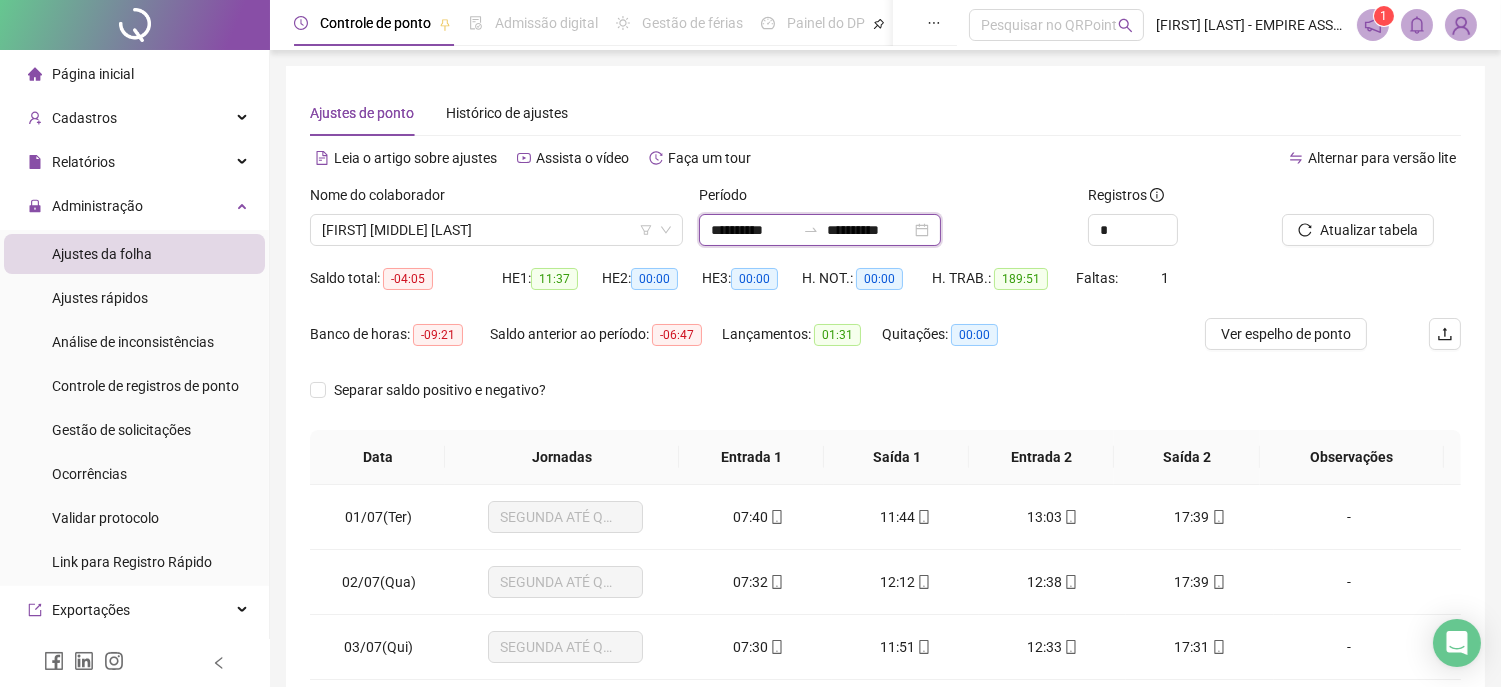click on "**********" at bounding box center [753, 230] 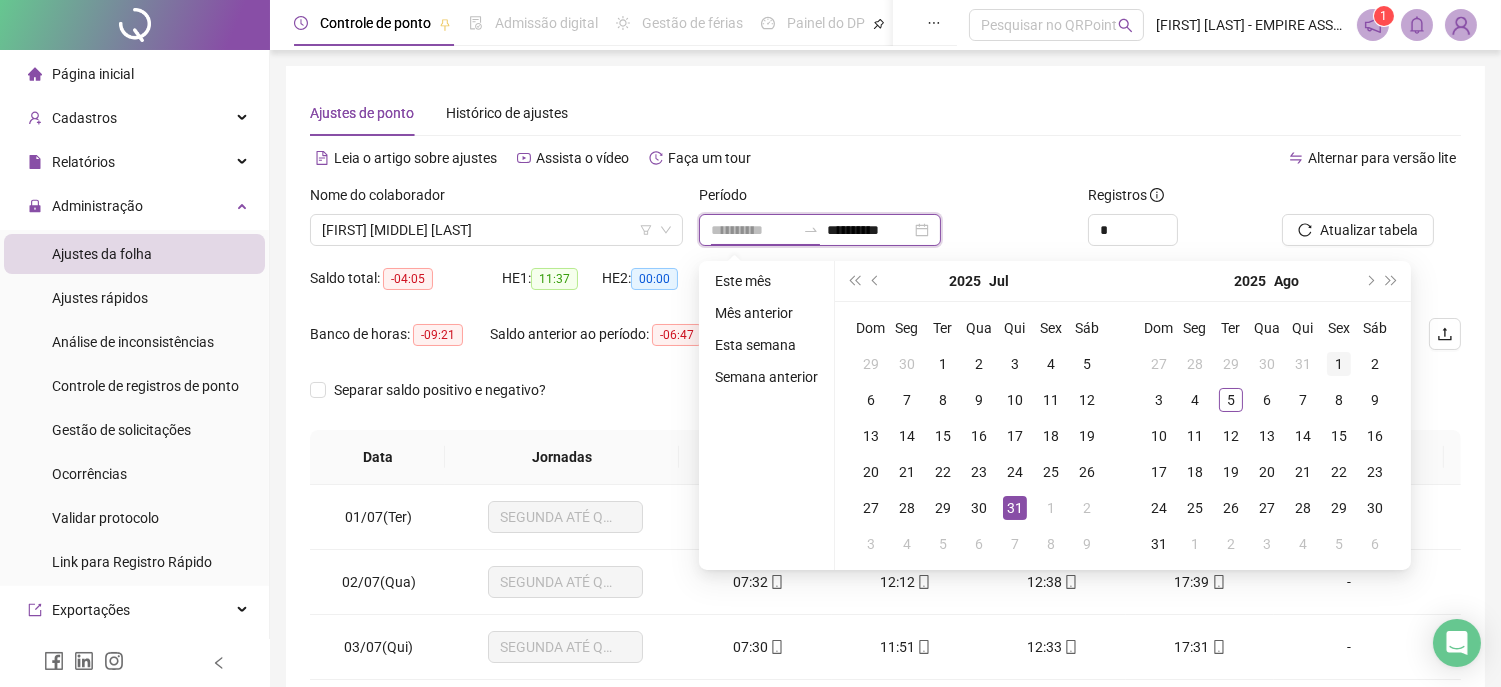 type on "**********" 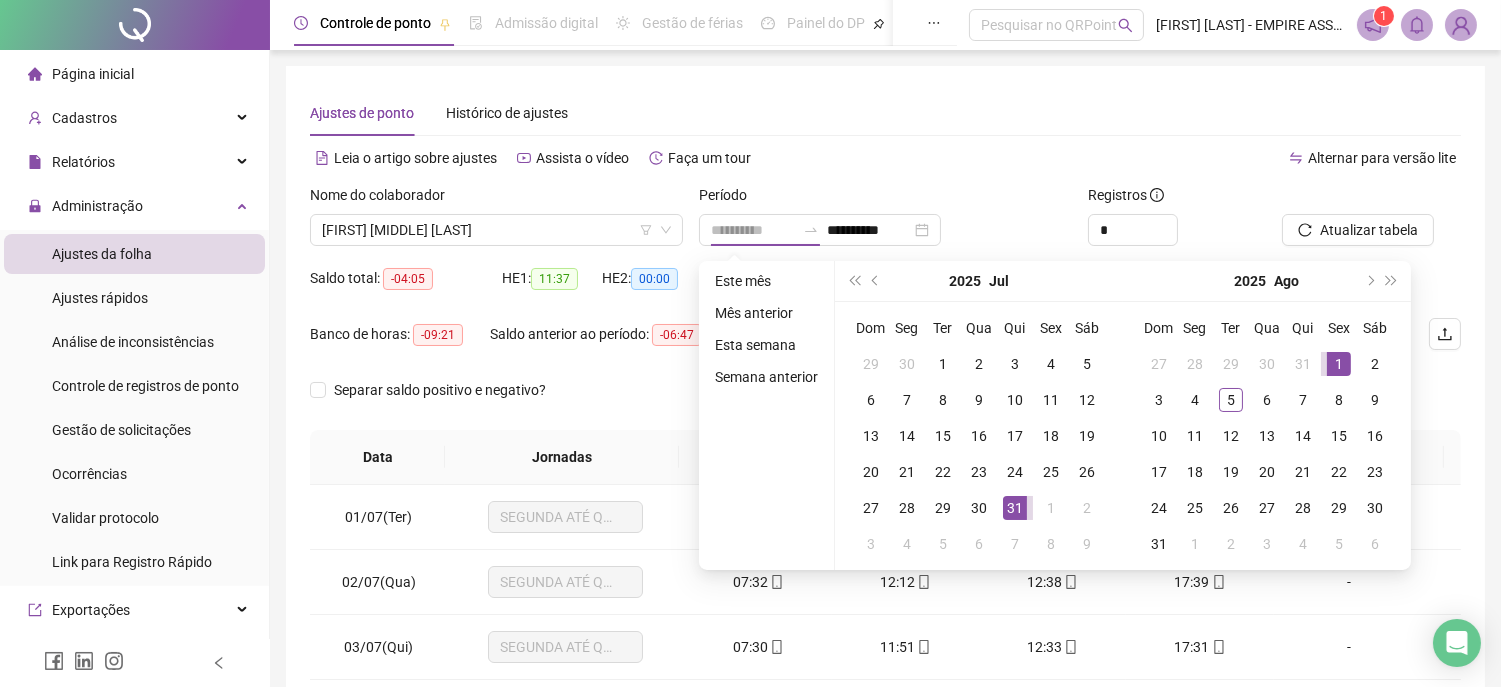 click on "1" at bounding box center [1339, 364] 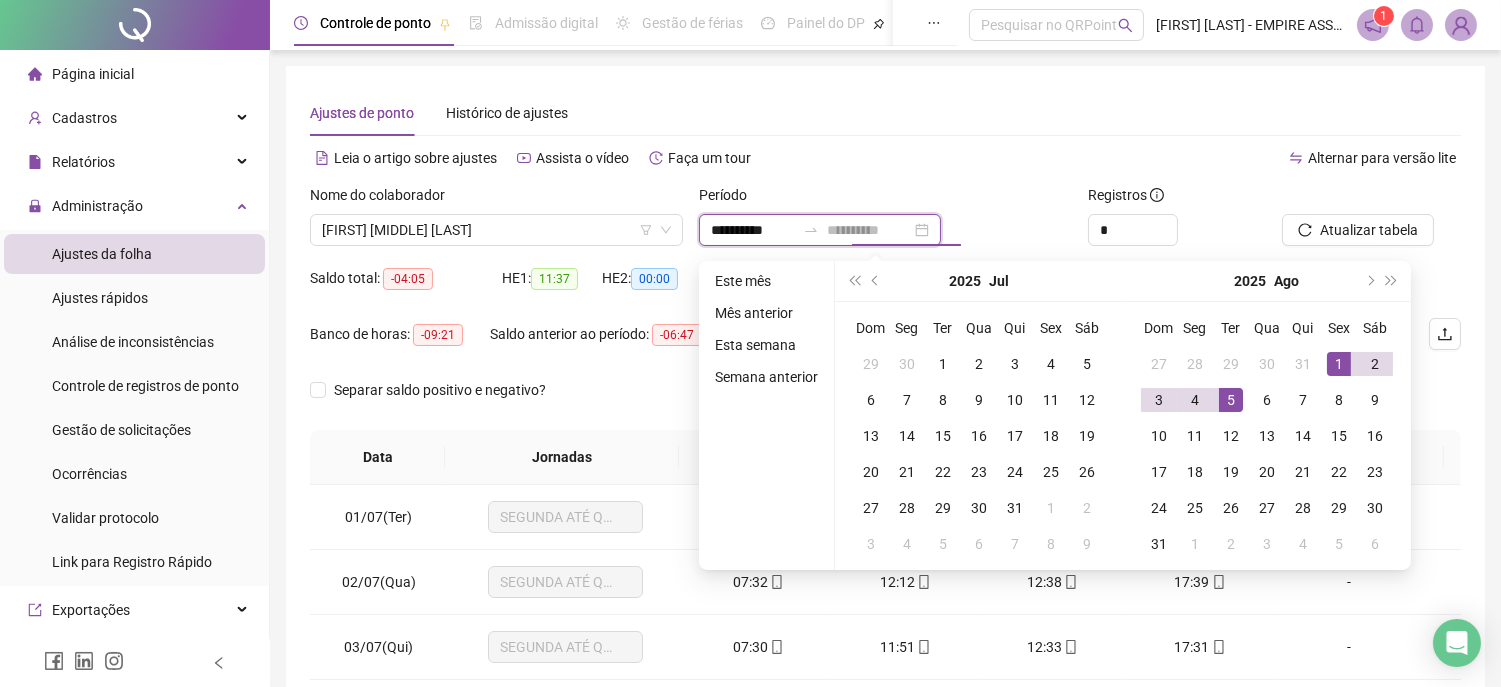 type on "**********" 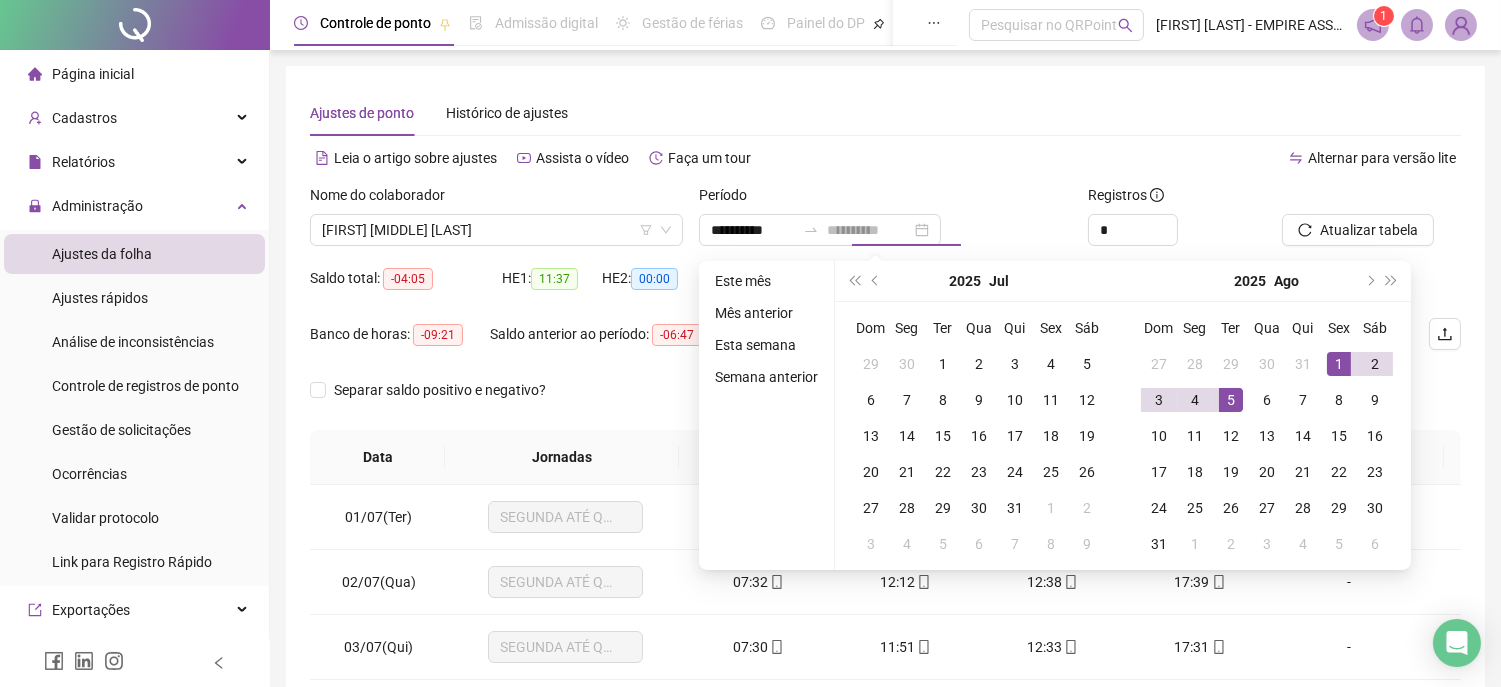 click on "5" at bounding box center (1231, 400) 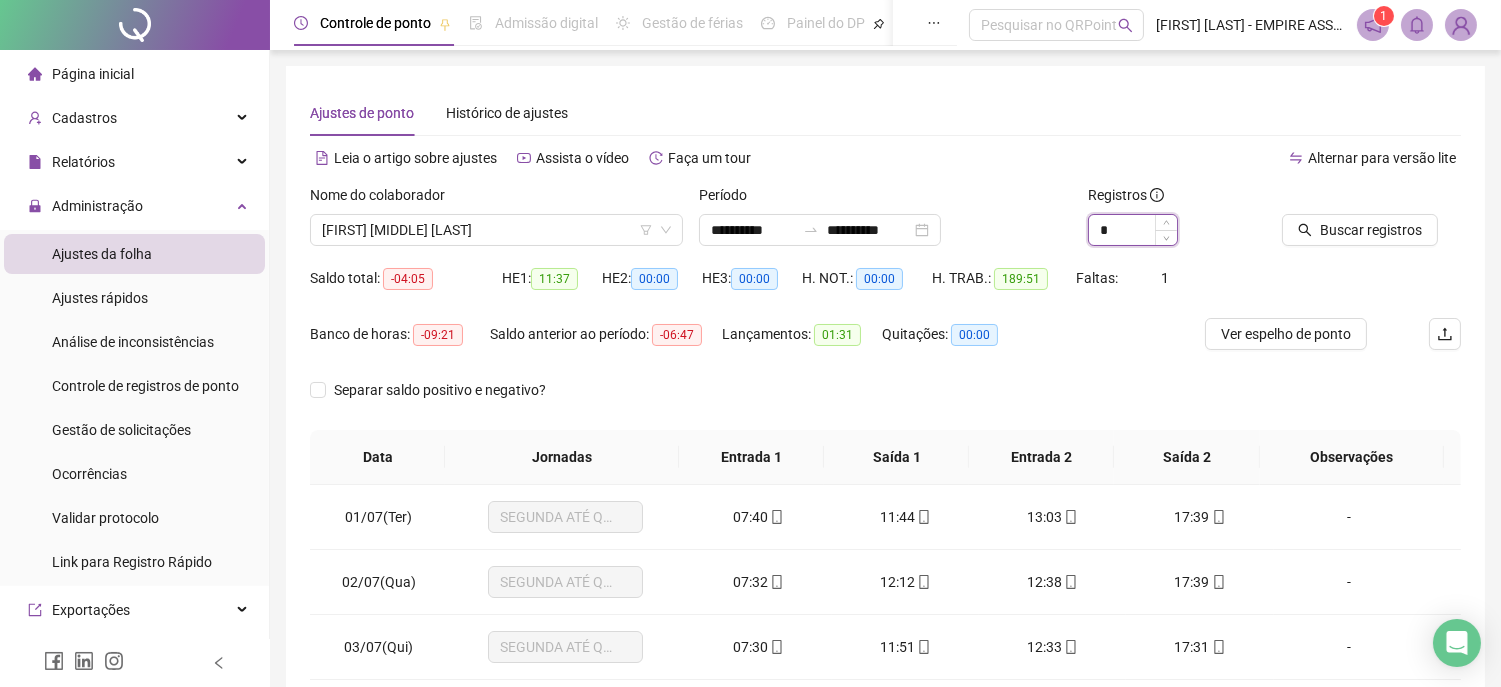 click on "*" at bounding box center [1133, 230] 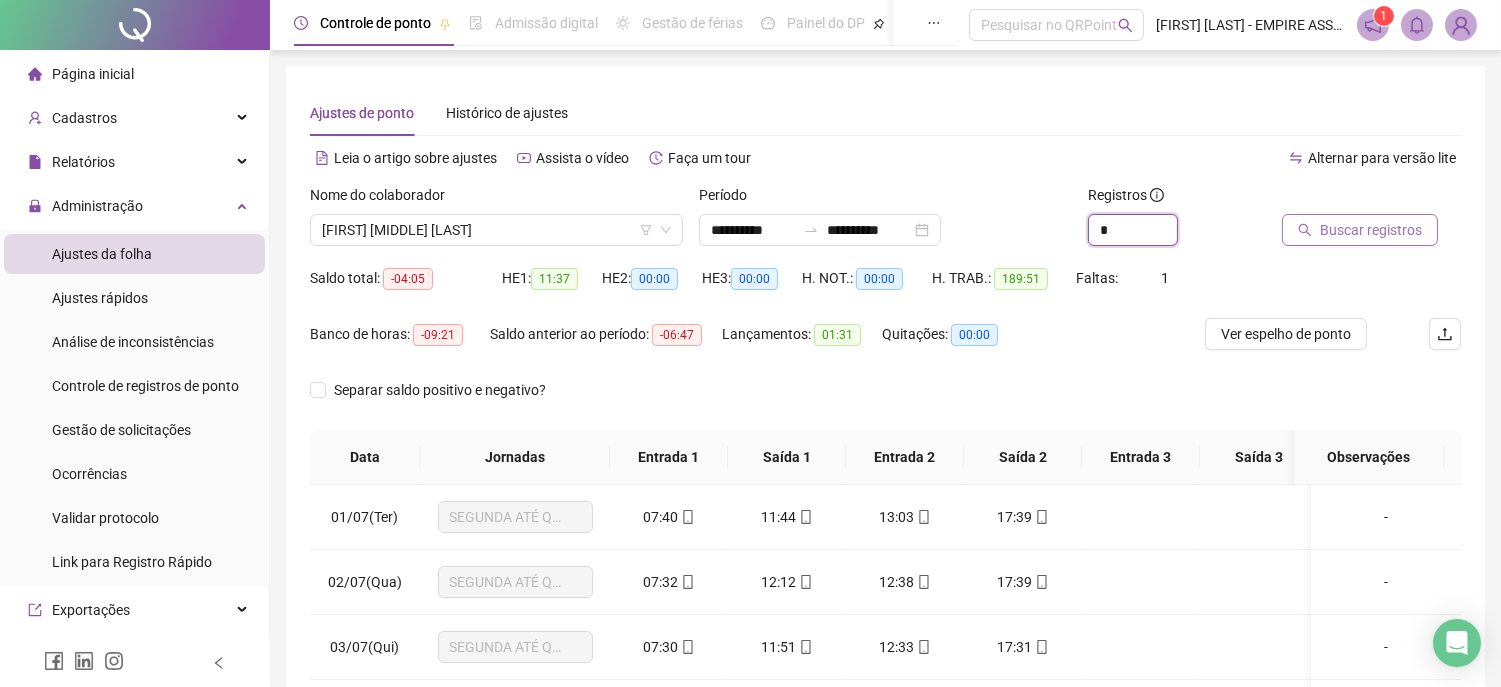 type on "*" 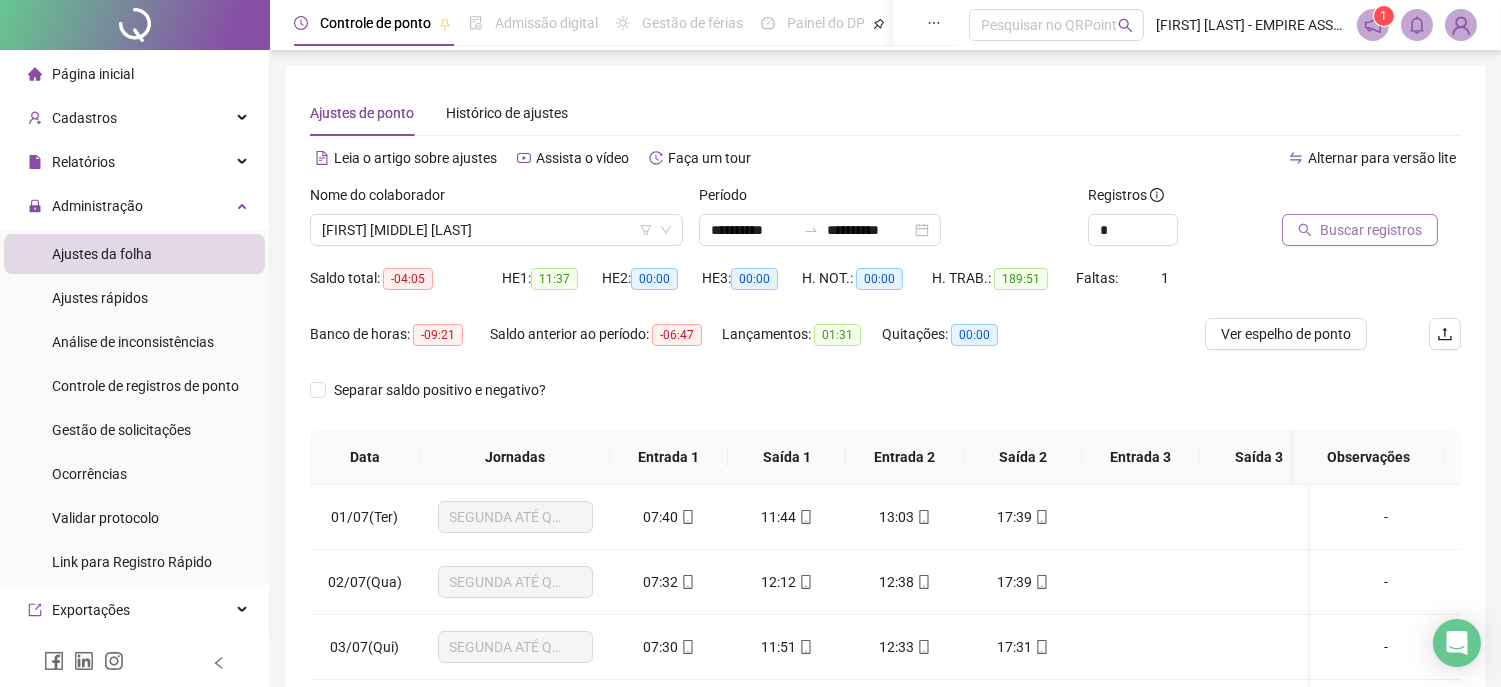 click on "Buscar registros" at bounding box center (1371, 230) 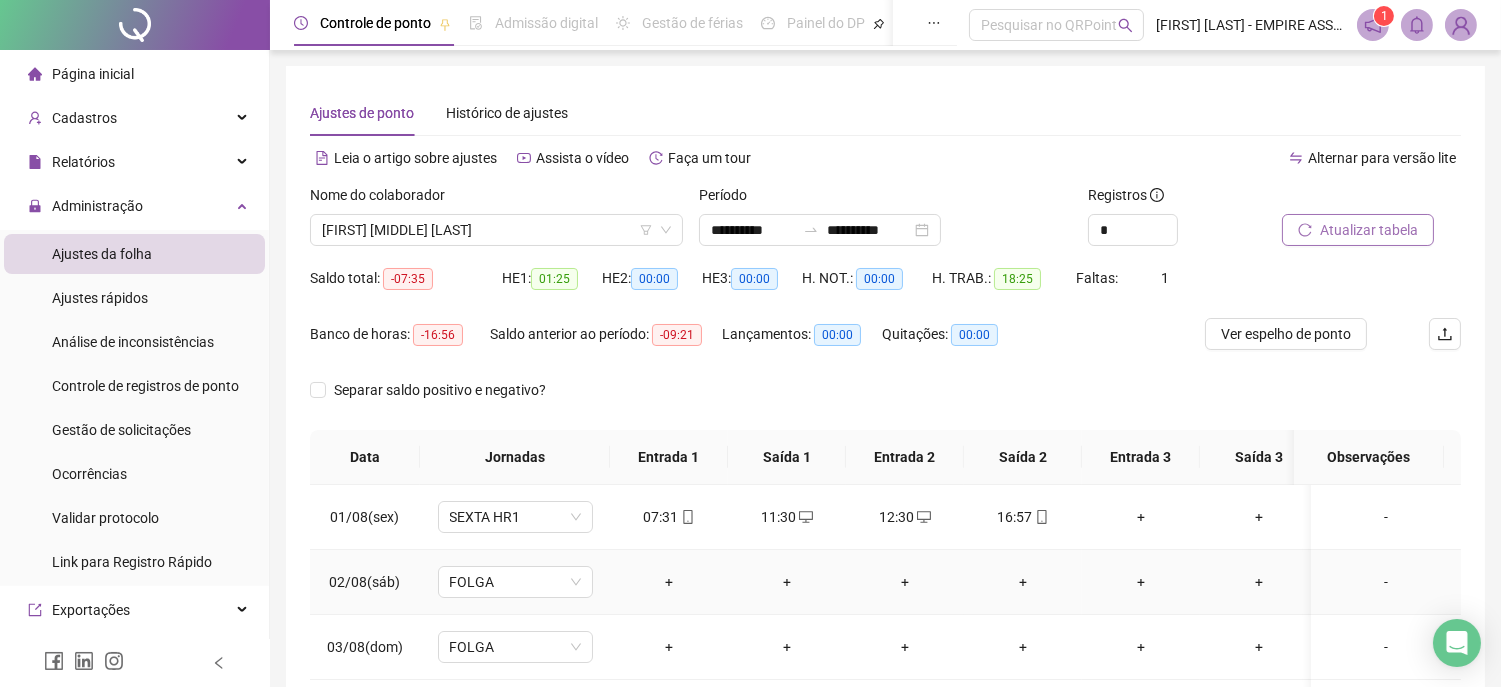 scroll, scrollTop: 248, scrollLeft: 0, axis: vertical 